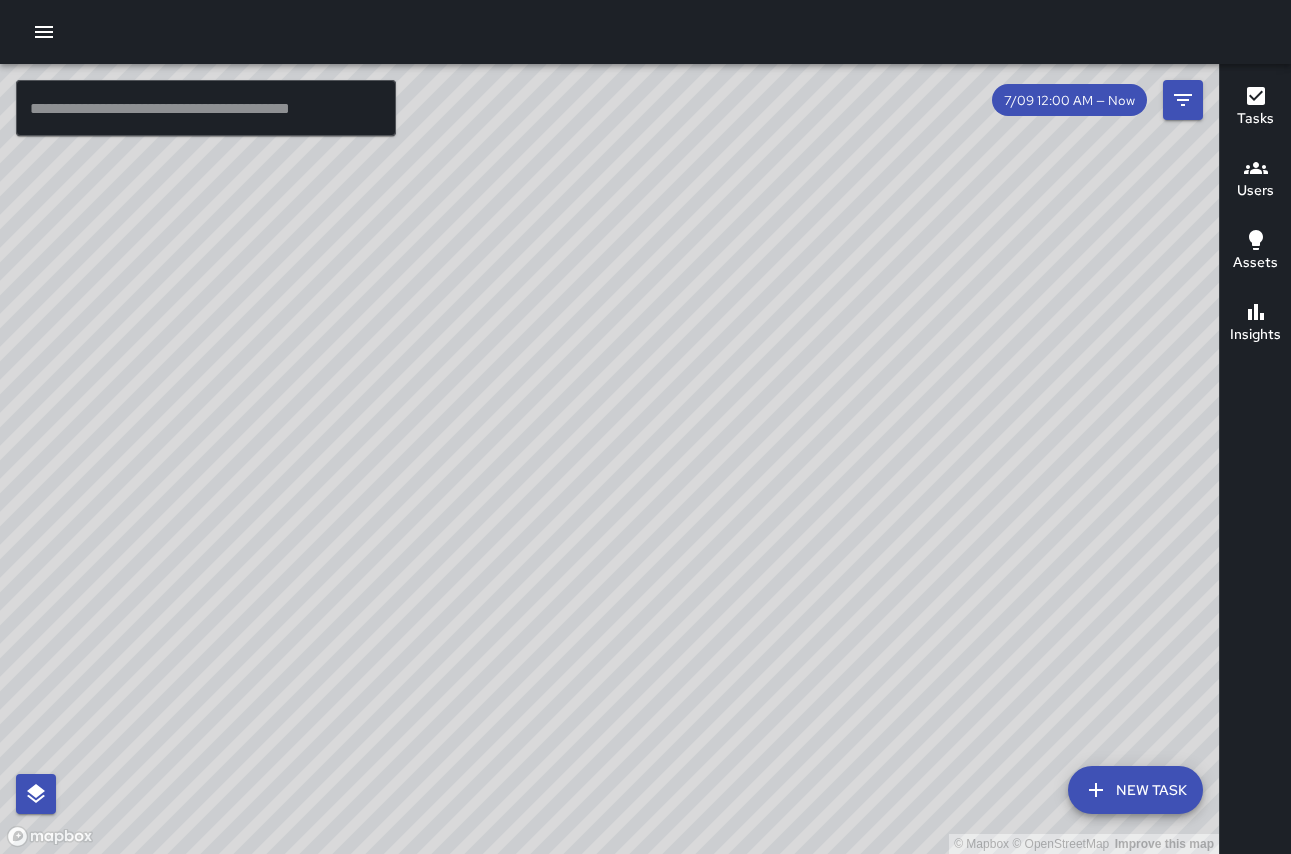 scroll, scrollTop: 0, scrollLeft: 0, axis: both 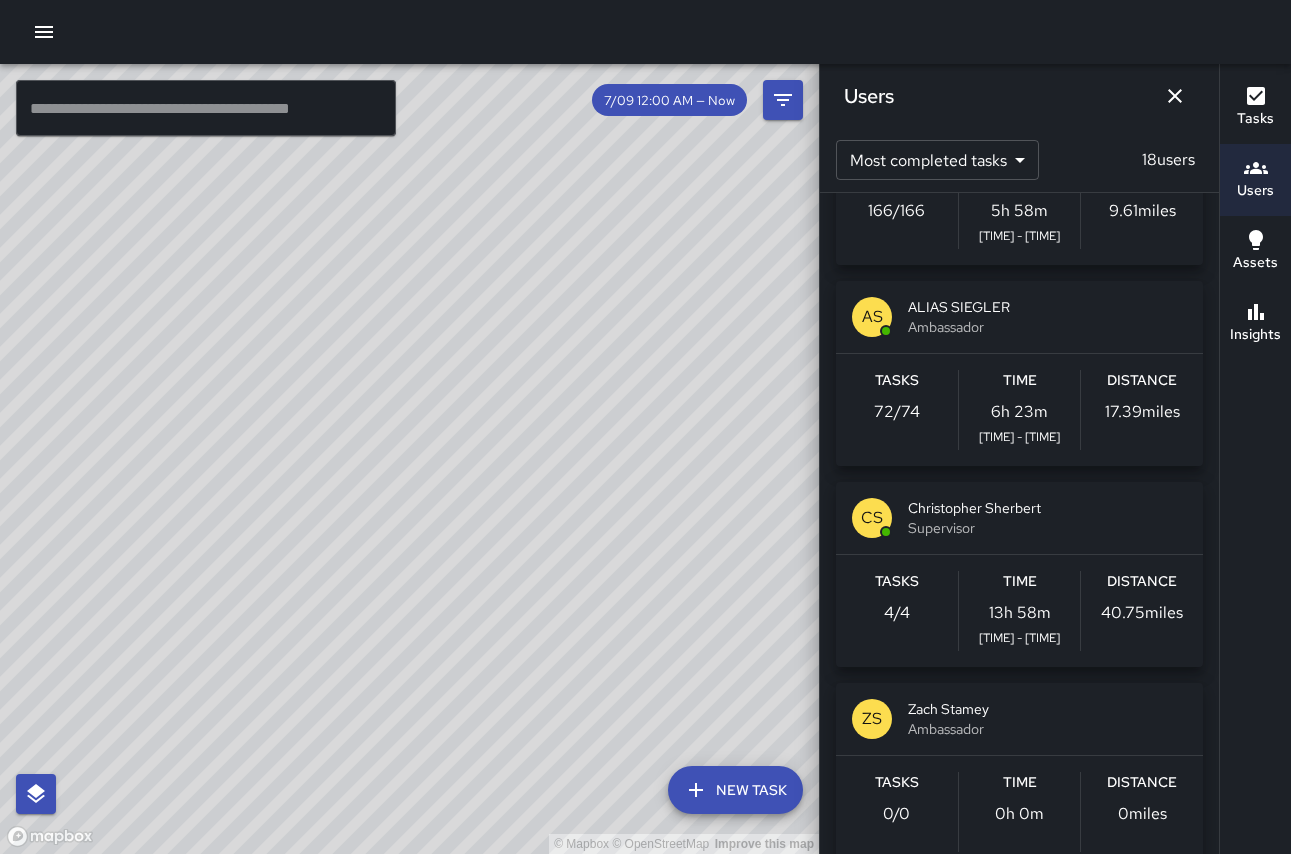 click on "Distance 17.39  miles" at bounding box center [1142, 209] 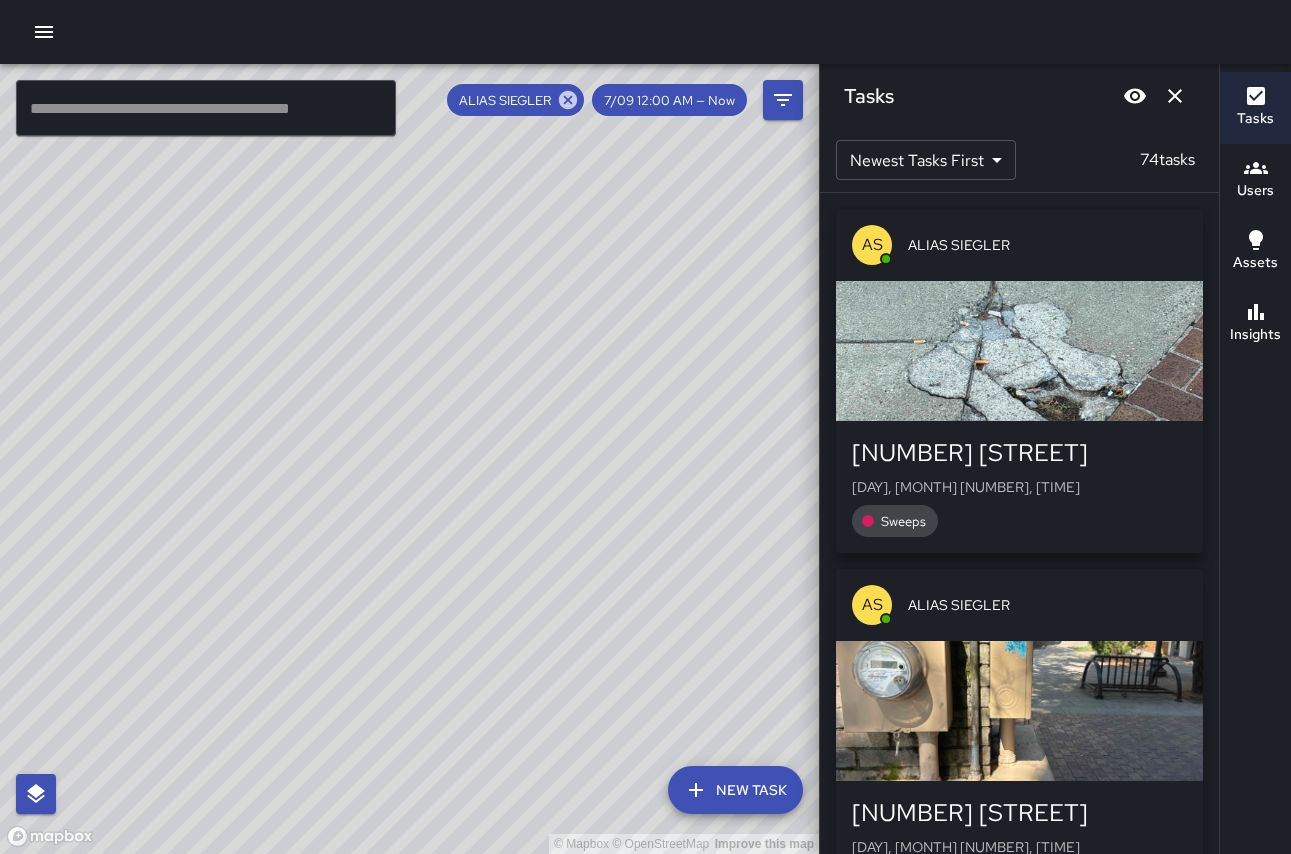 click on "Tasks" at bounding box center [1019, 96] 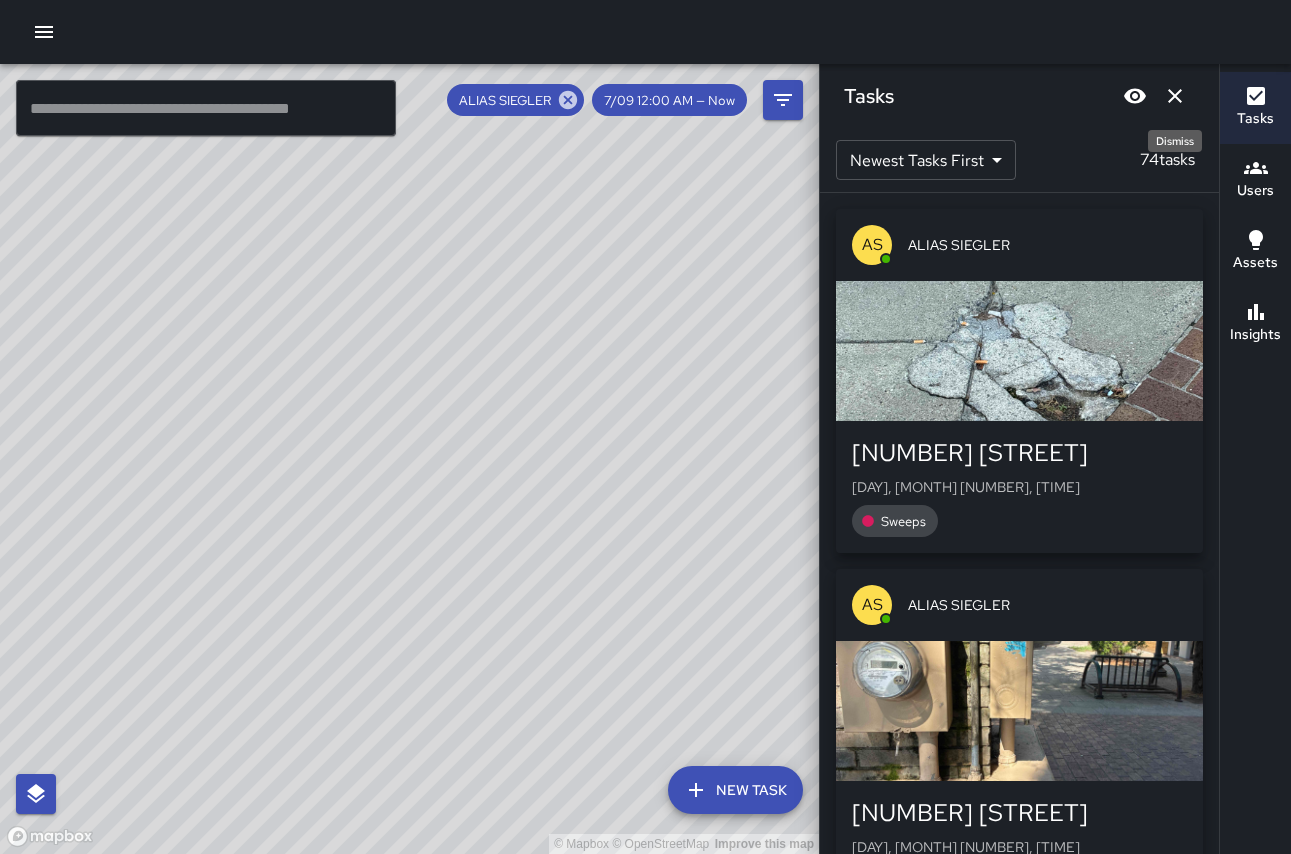 click at bounding box center [1175, 96] 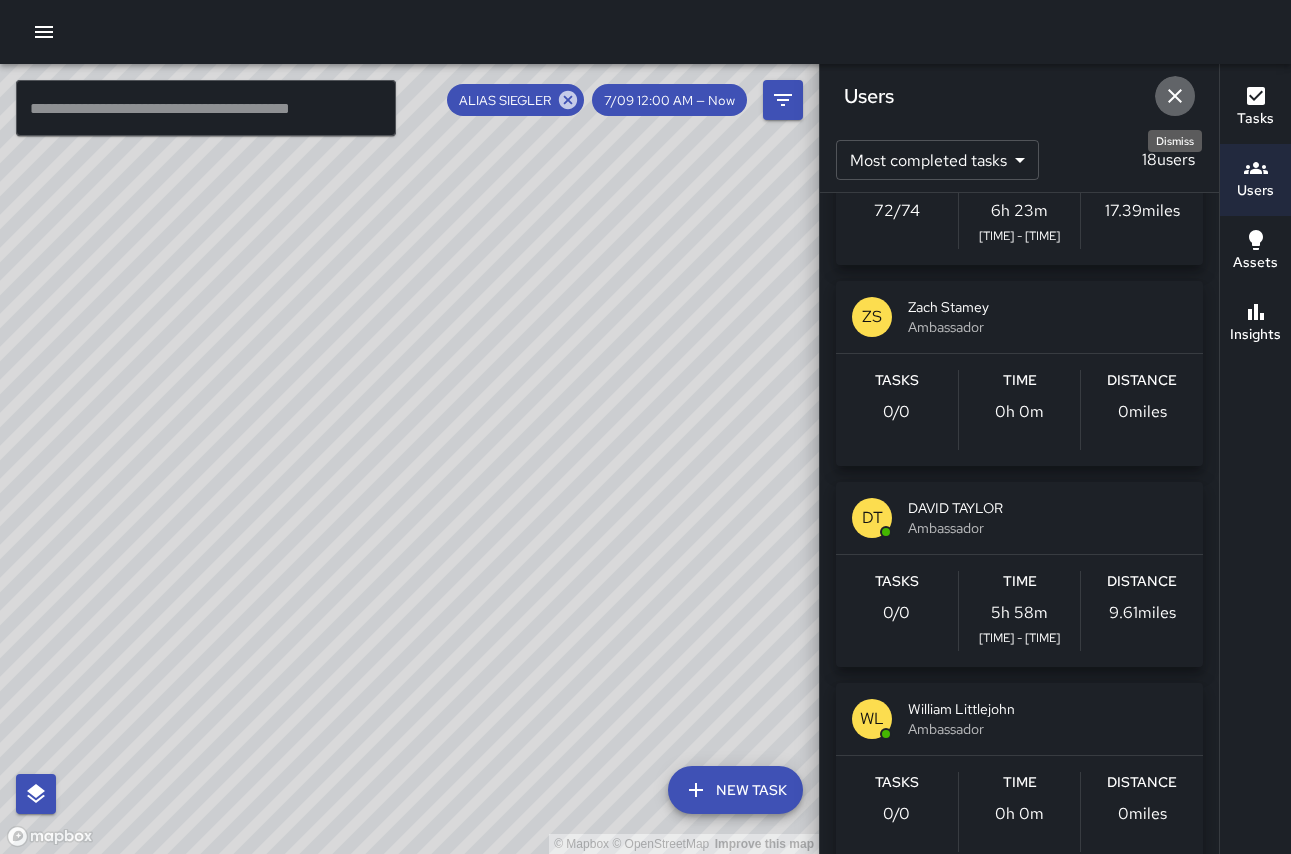 click at bounding box center [1175, 96] 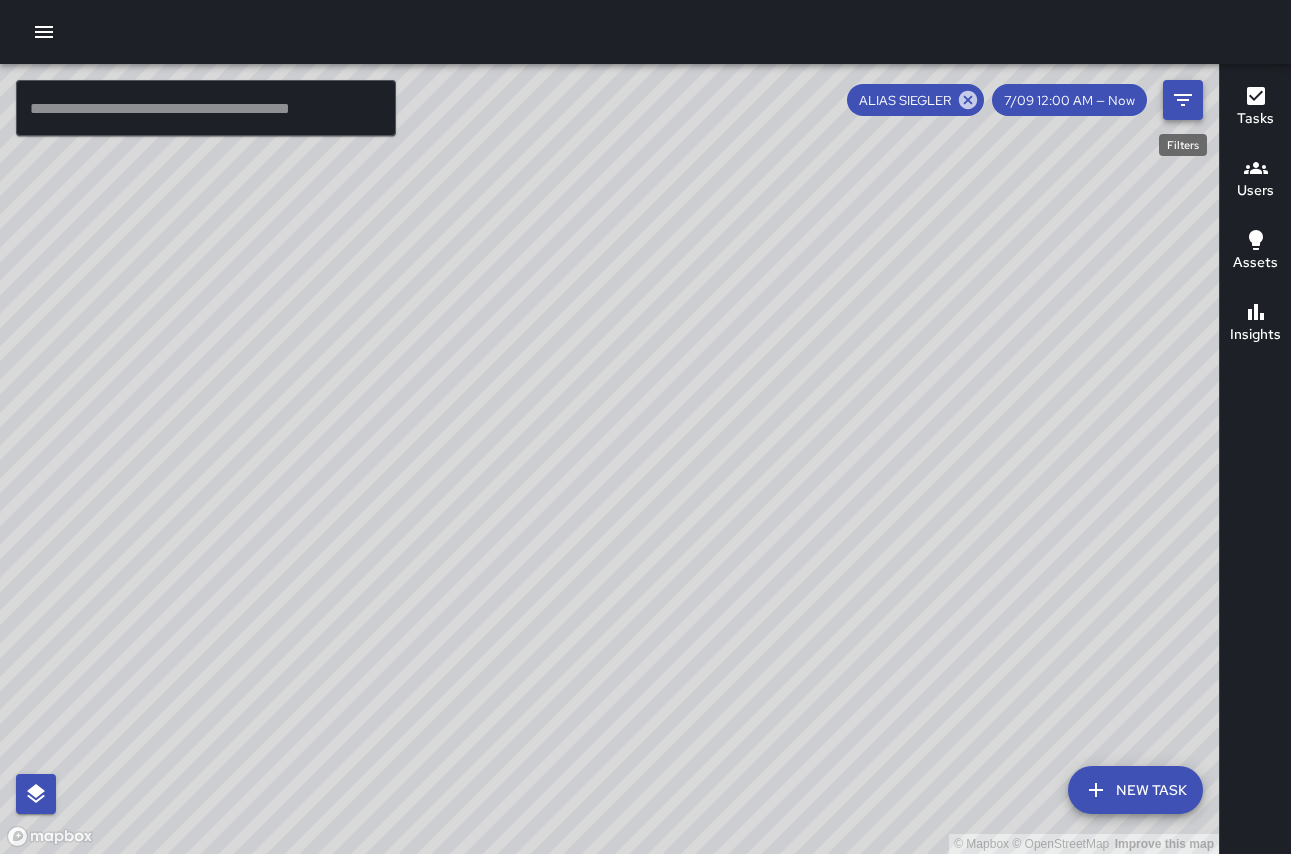 click at bounding box center (1183, 100) 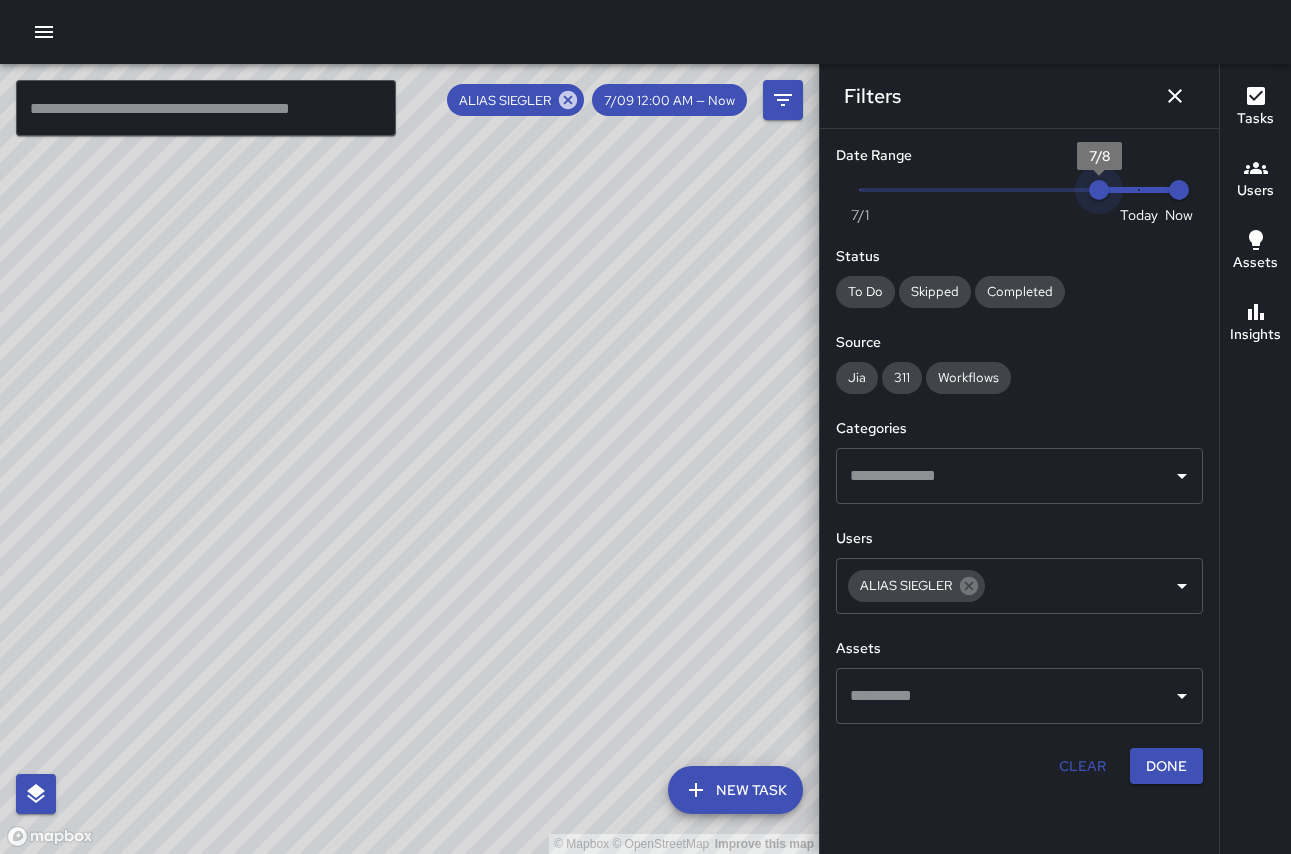 click on "Now Today [DATE] [DATE] [TIME]" at bounding box center [1019, 190] 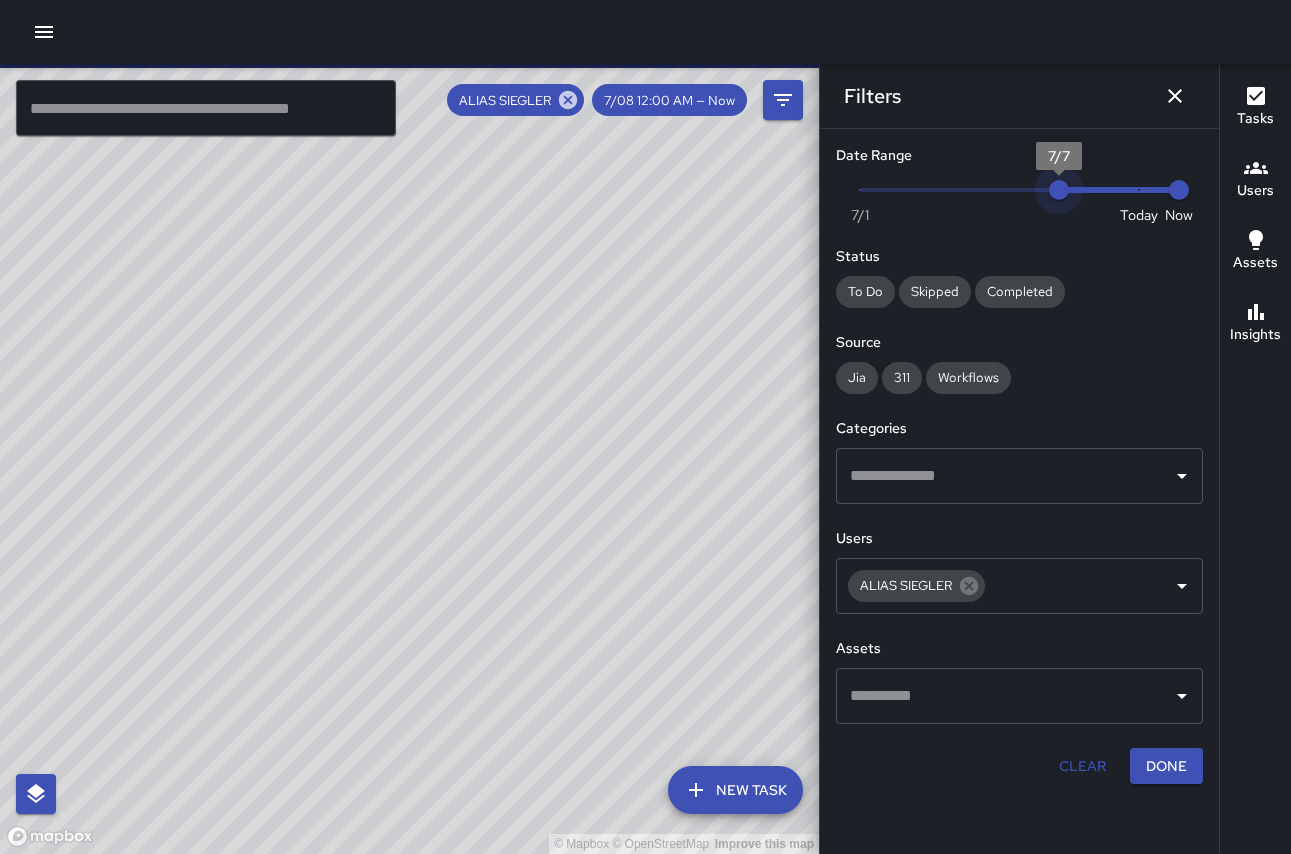 click on "Now Today [DATE] [DATE] [TIME]" at bounding box center (1019, 190) 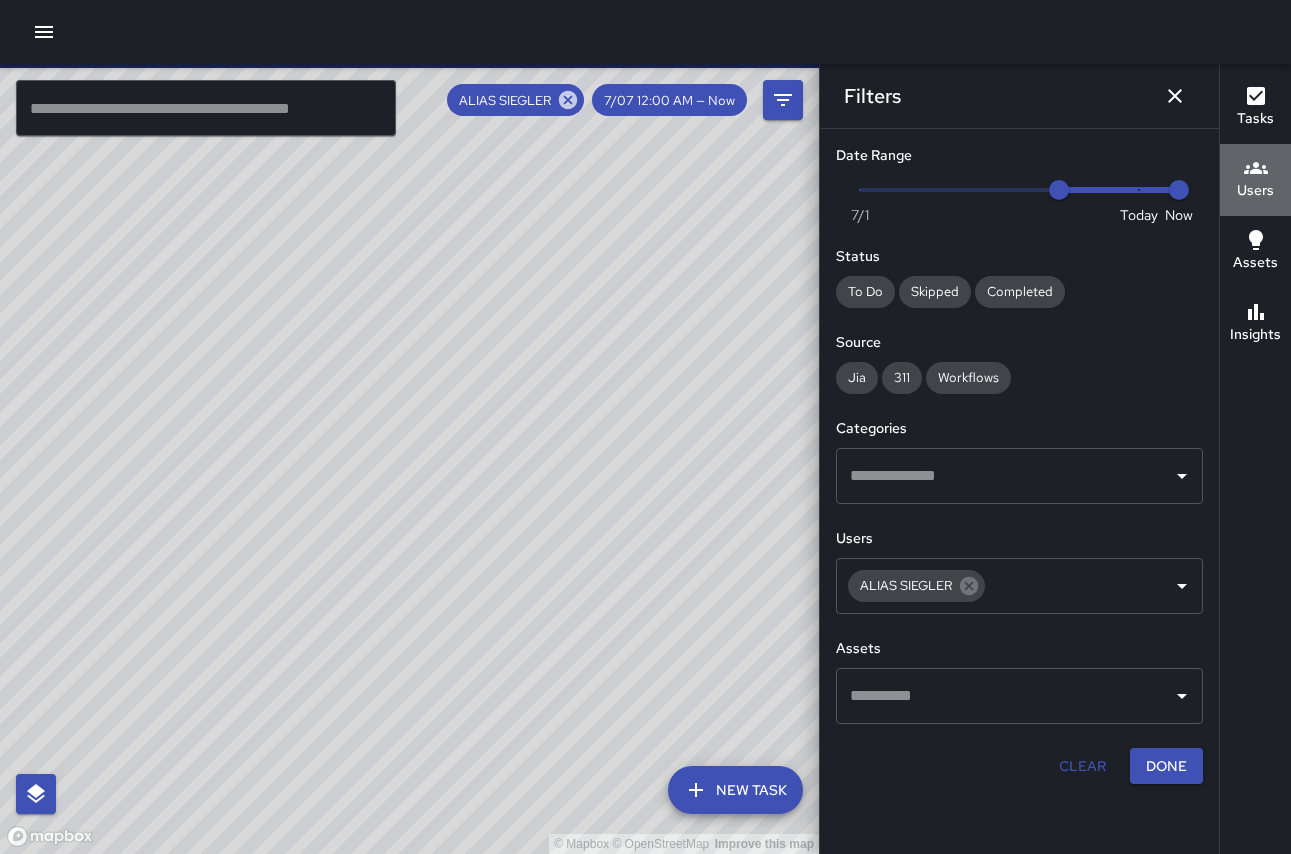 click at bounding box center (1256, 168) 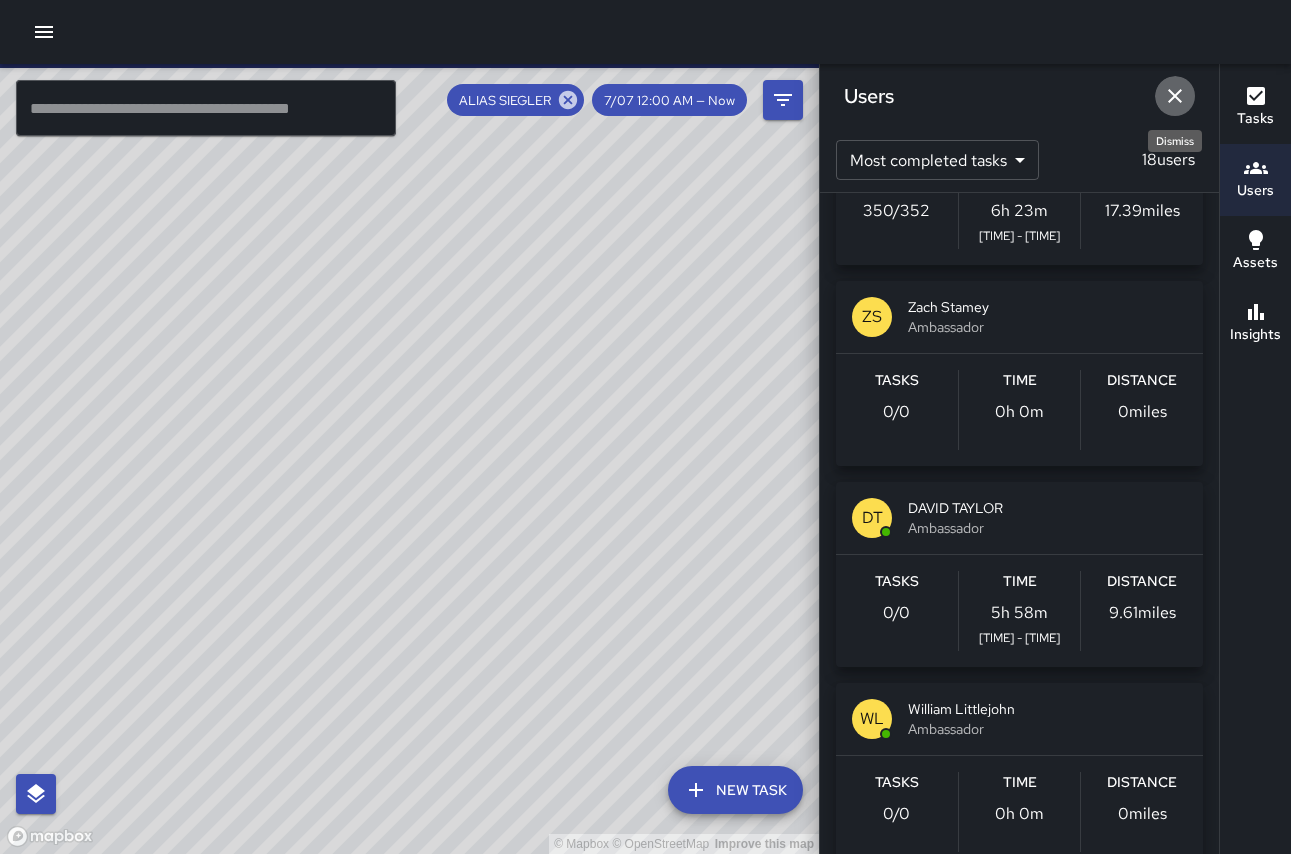 click at bounding box center (1175, 96) 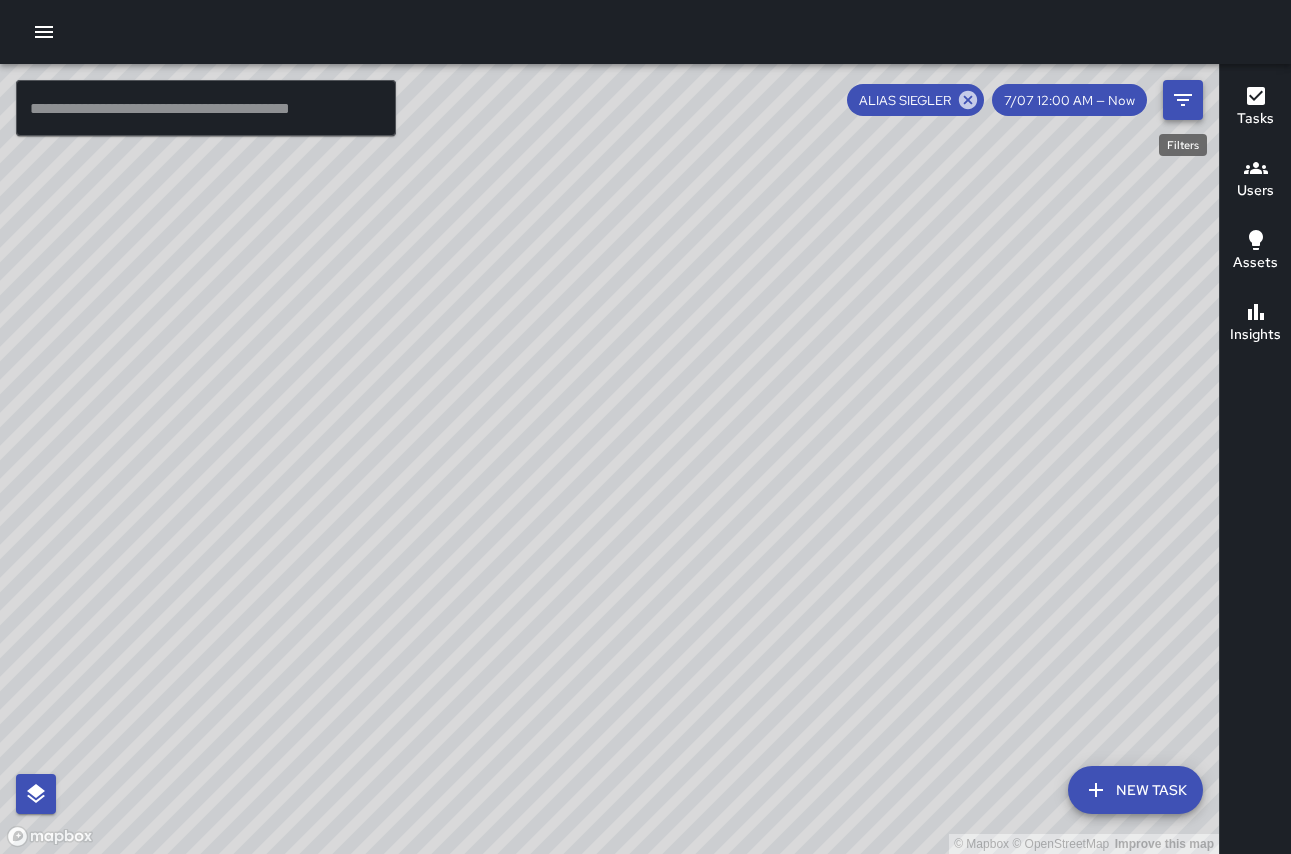 click at bounding box center [1183, 100] 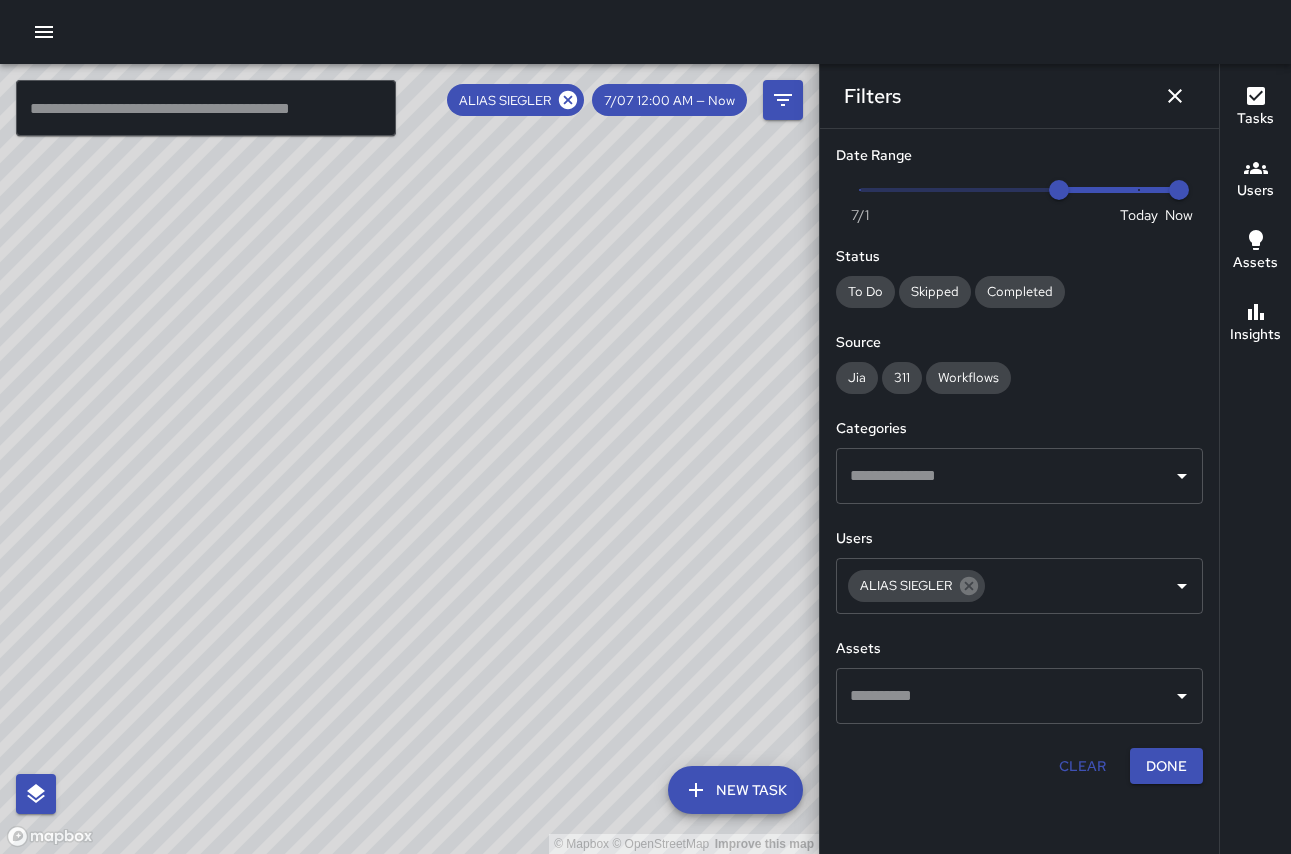 click at bounding box center (568, 100) 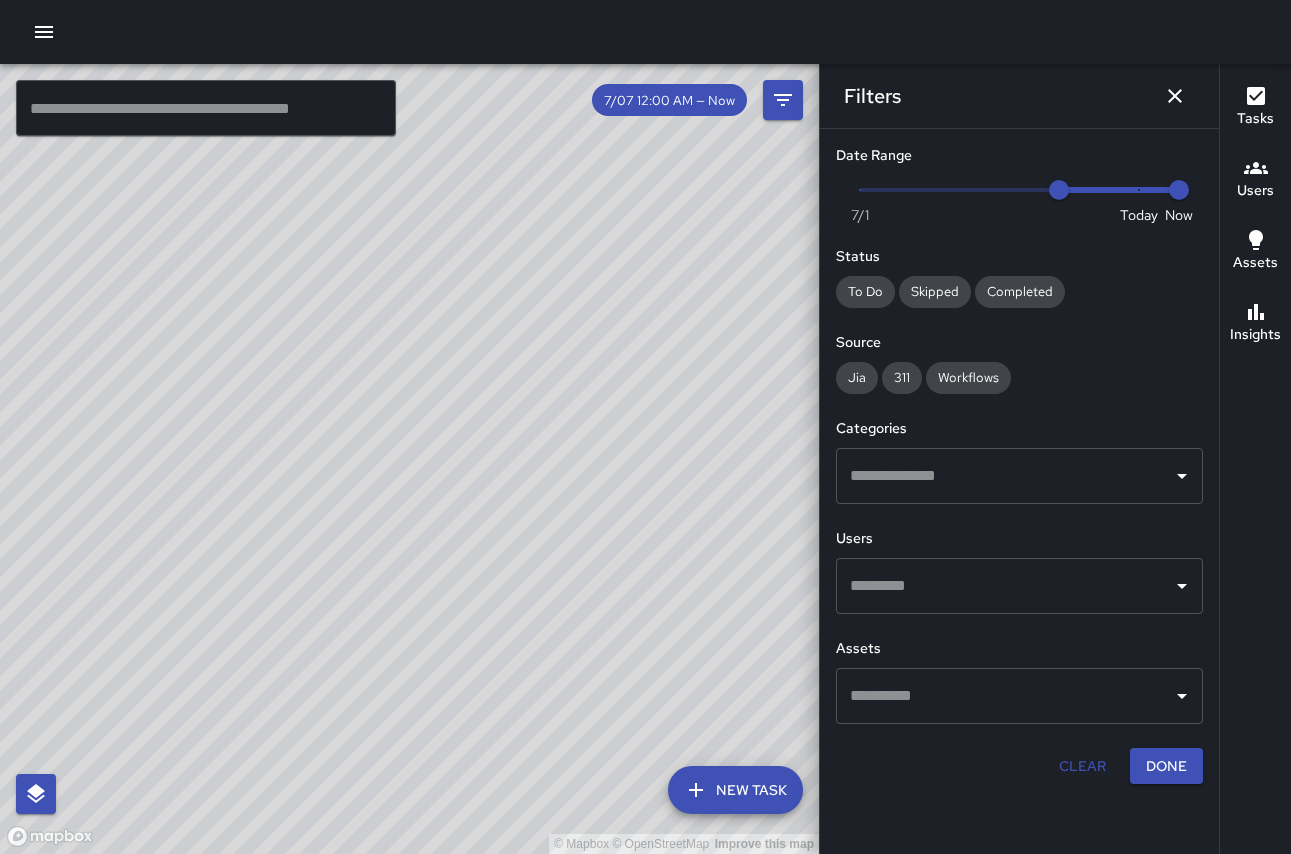 click at bounding box center [1004, 586] 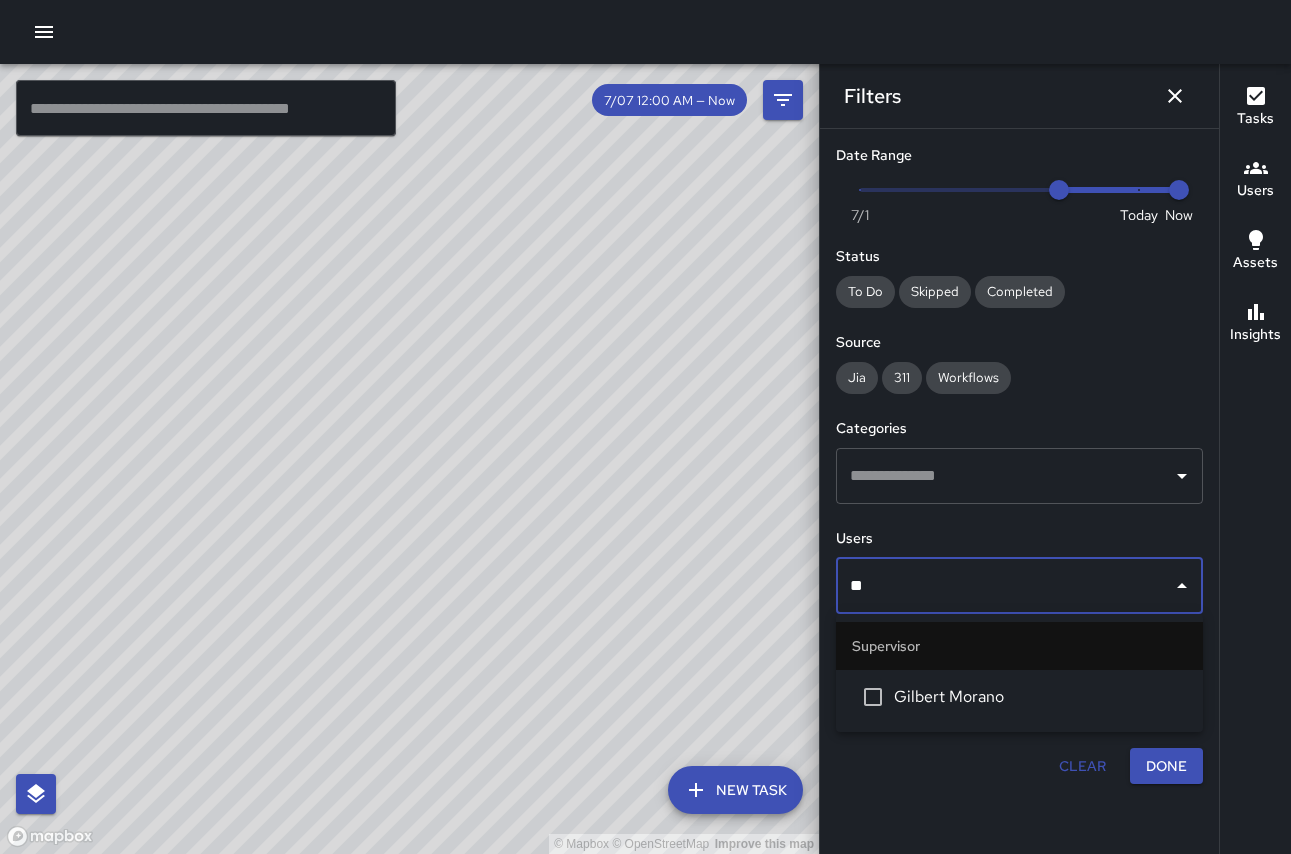 click on "Gilbert Morano" at bounding box center (1040, 697) 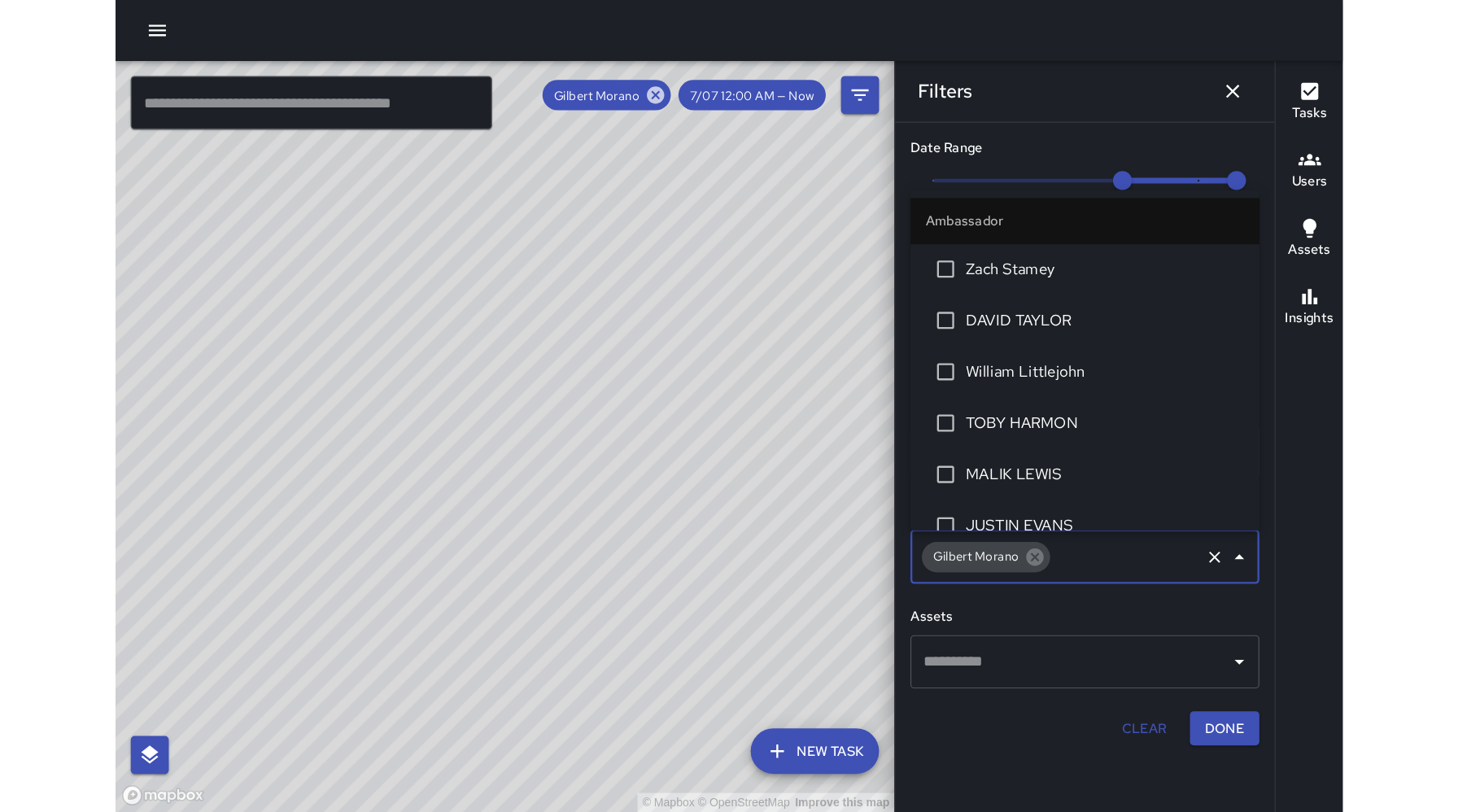 scroll, scrollTop: 189, scrollLeft: 0, axis: vertical 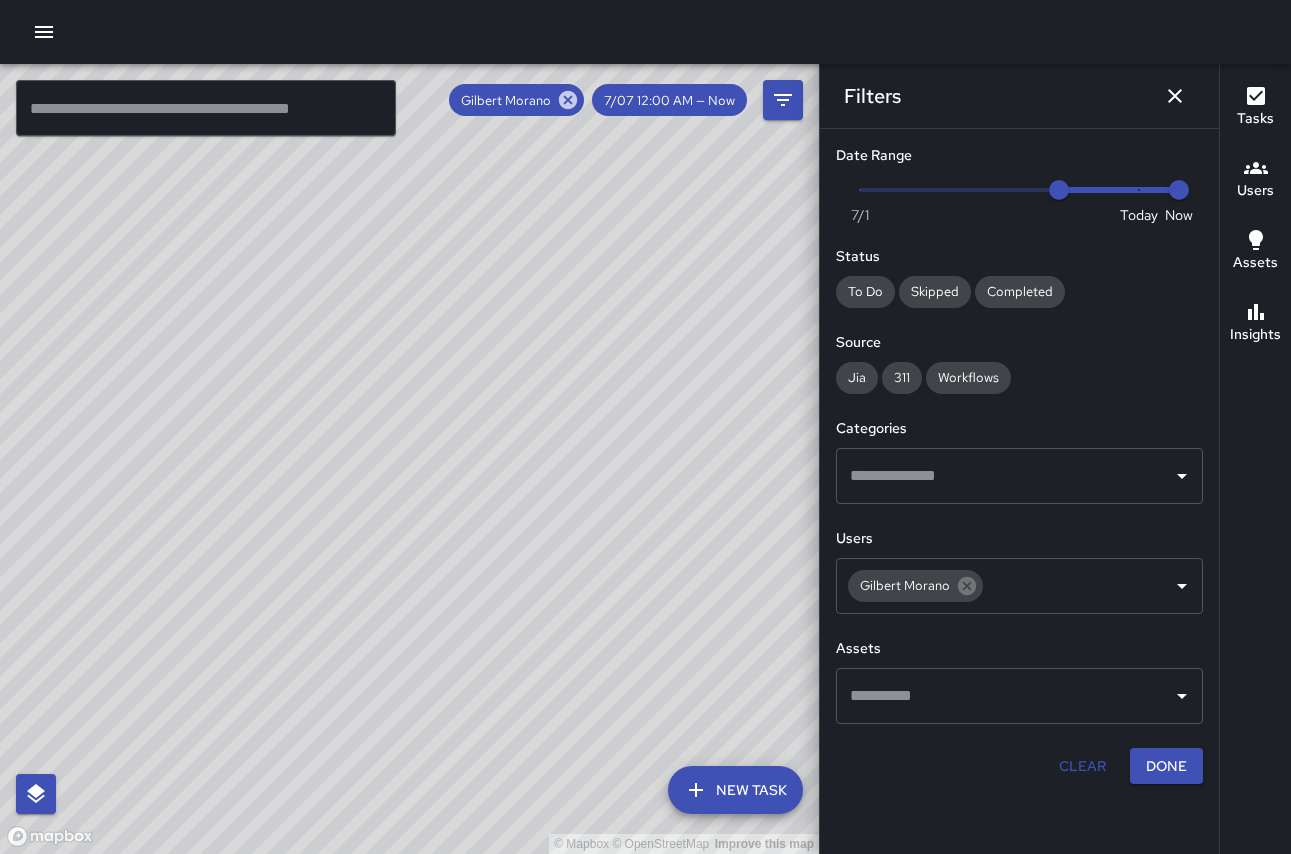 drag, startPoint x: 720, startPoint y: 476, endPoint x: 197, endPoint y: 331, distance: 542.7283 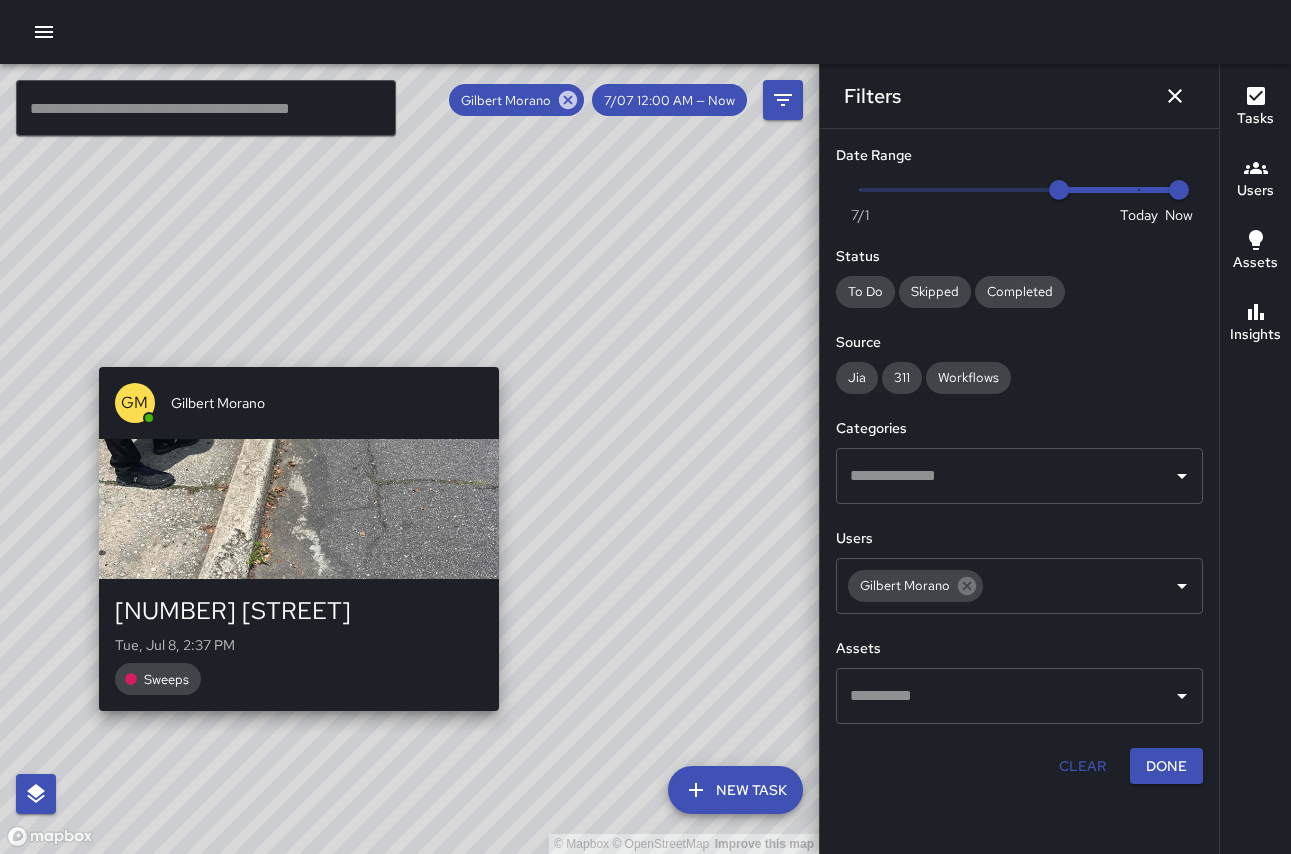 click on "[BRAND] [BRAND] [BRAND] [NAME] [NUMBER] [STREET] [DAY], [MONTH] [NUMBER], [TIME] [SWEEPS]" at bounding box center (409, 459) 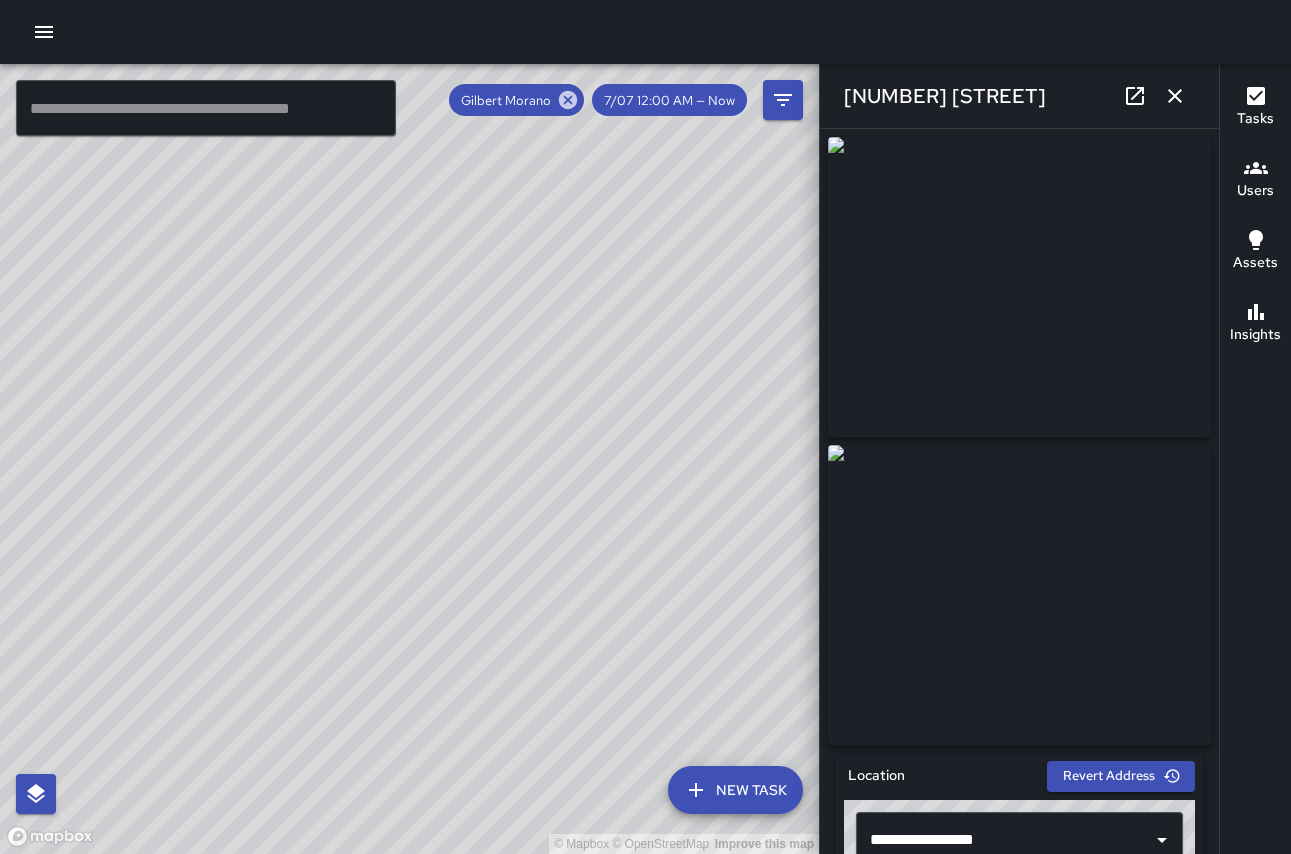 click at bounding box center (1175, 96) 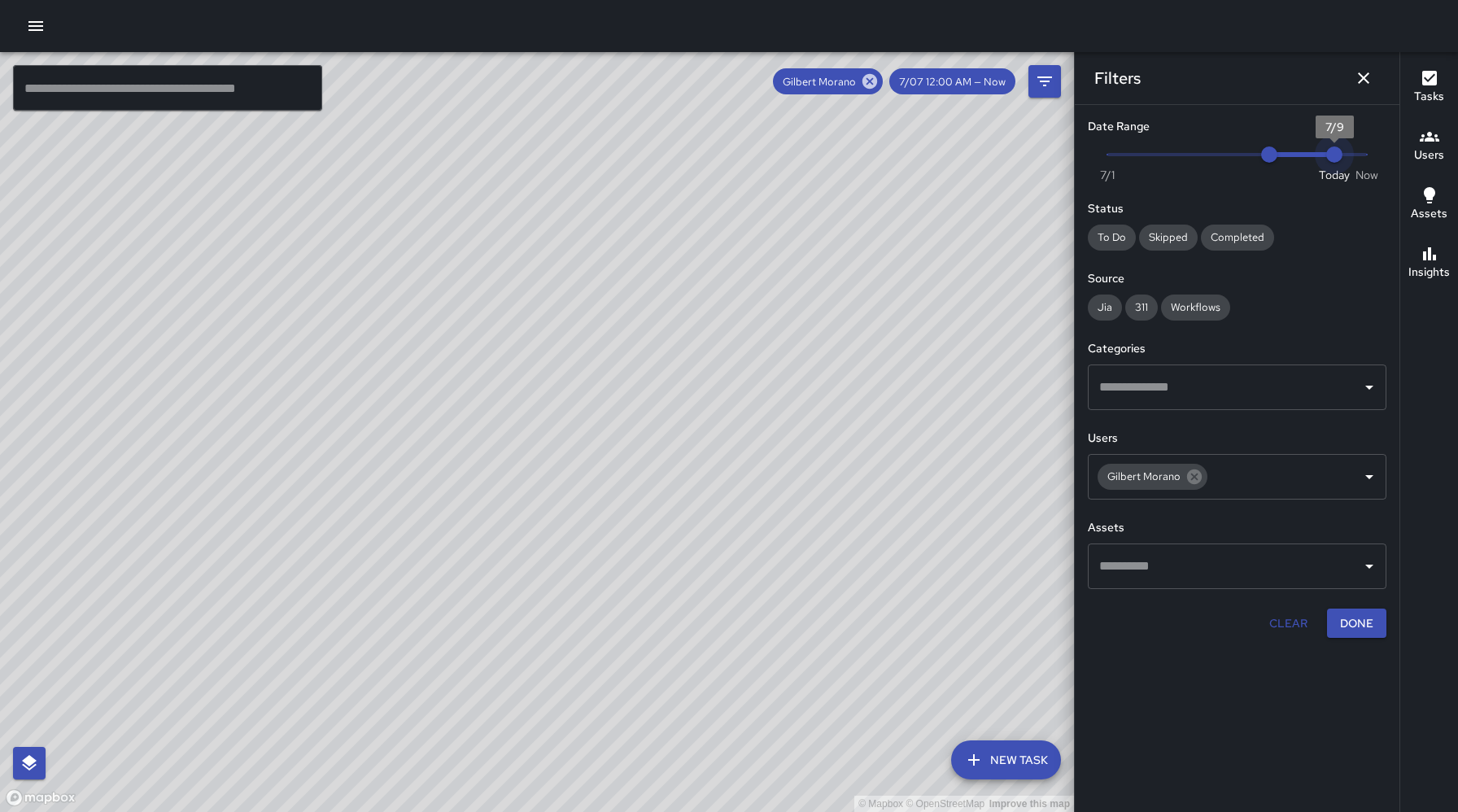 drag, startPoint x: 1367, startPoint y: 152, endPoint x: 1339, endPoint y: 151, distance: 28.017851 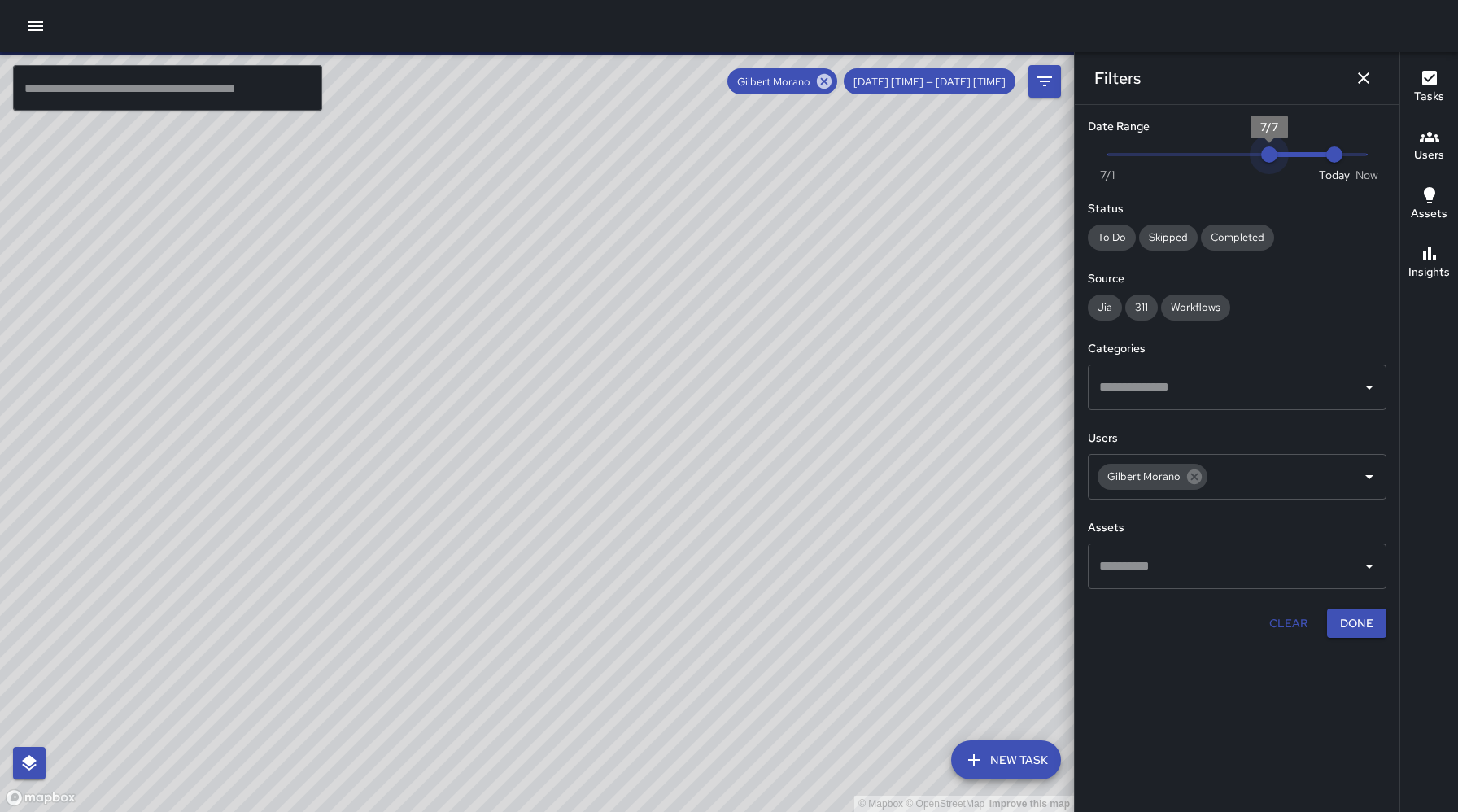 drag, startPoint x: 1270, startPoint y: 156, endPoint x: 1289, endPoint y: 158, distance: 19.104973 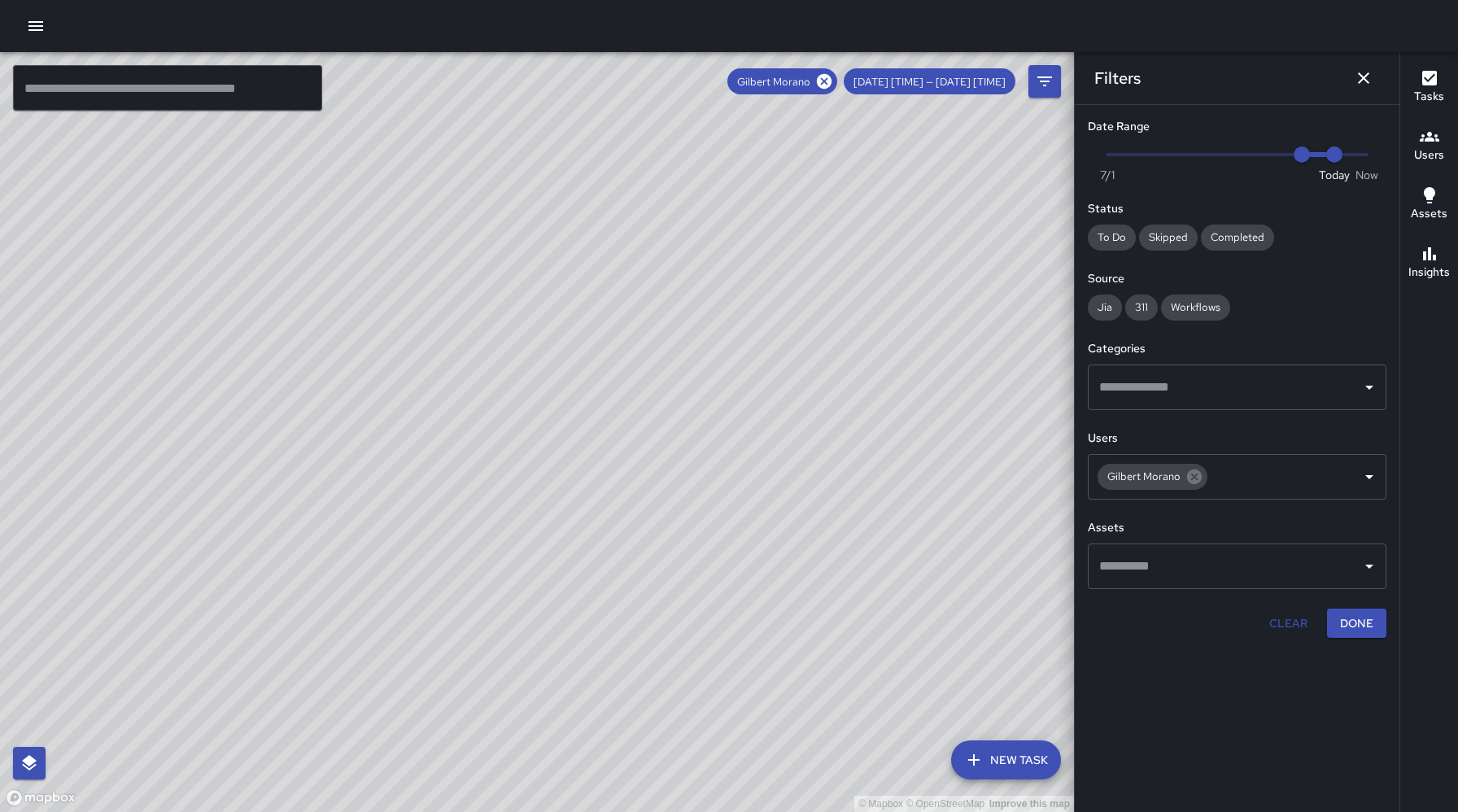 click at bounding box center (824, 81) 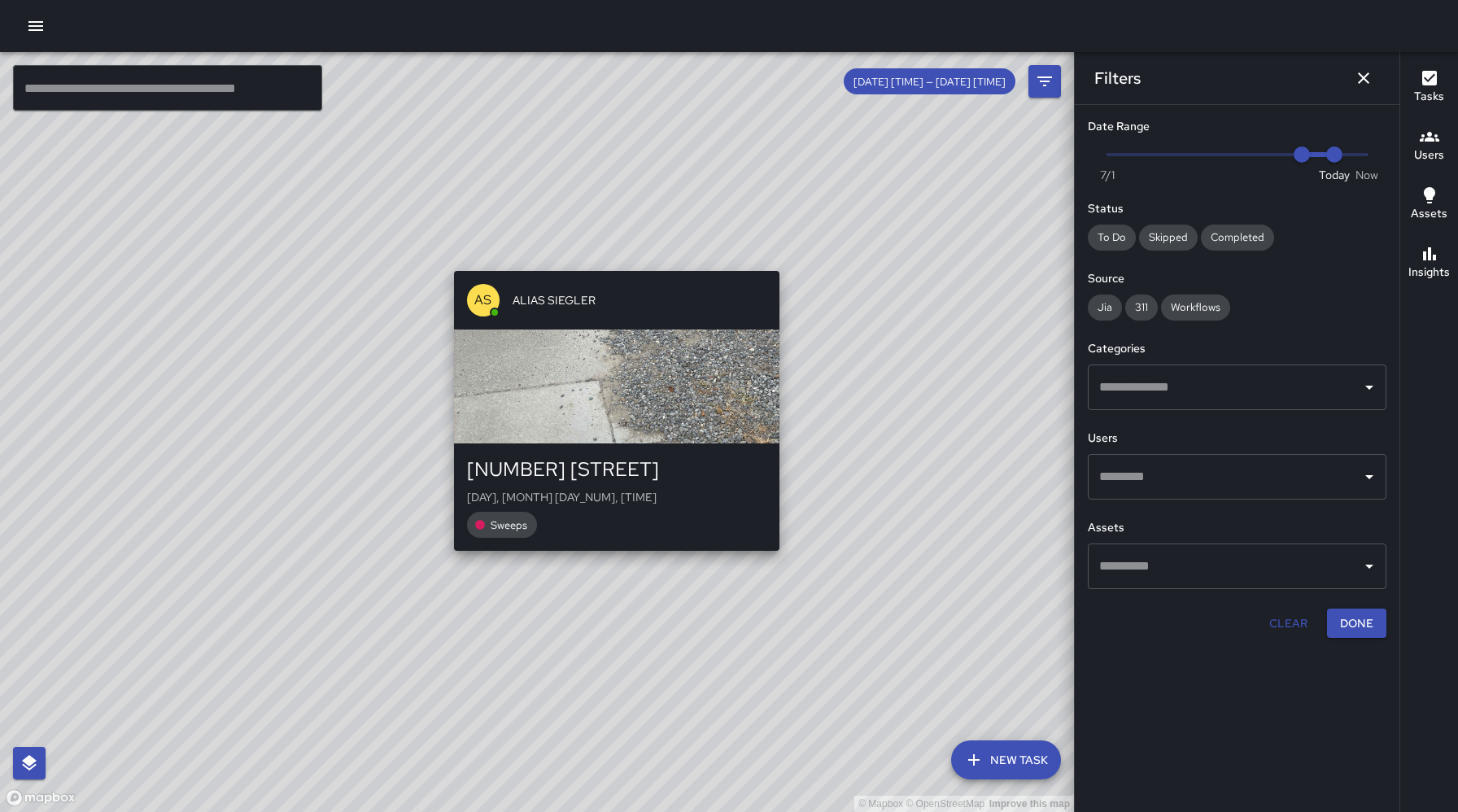 drag, startPoint x: 613, startPoint y: 280, endPoint x: 613, endPoint y: 570, distance: 290 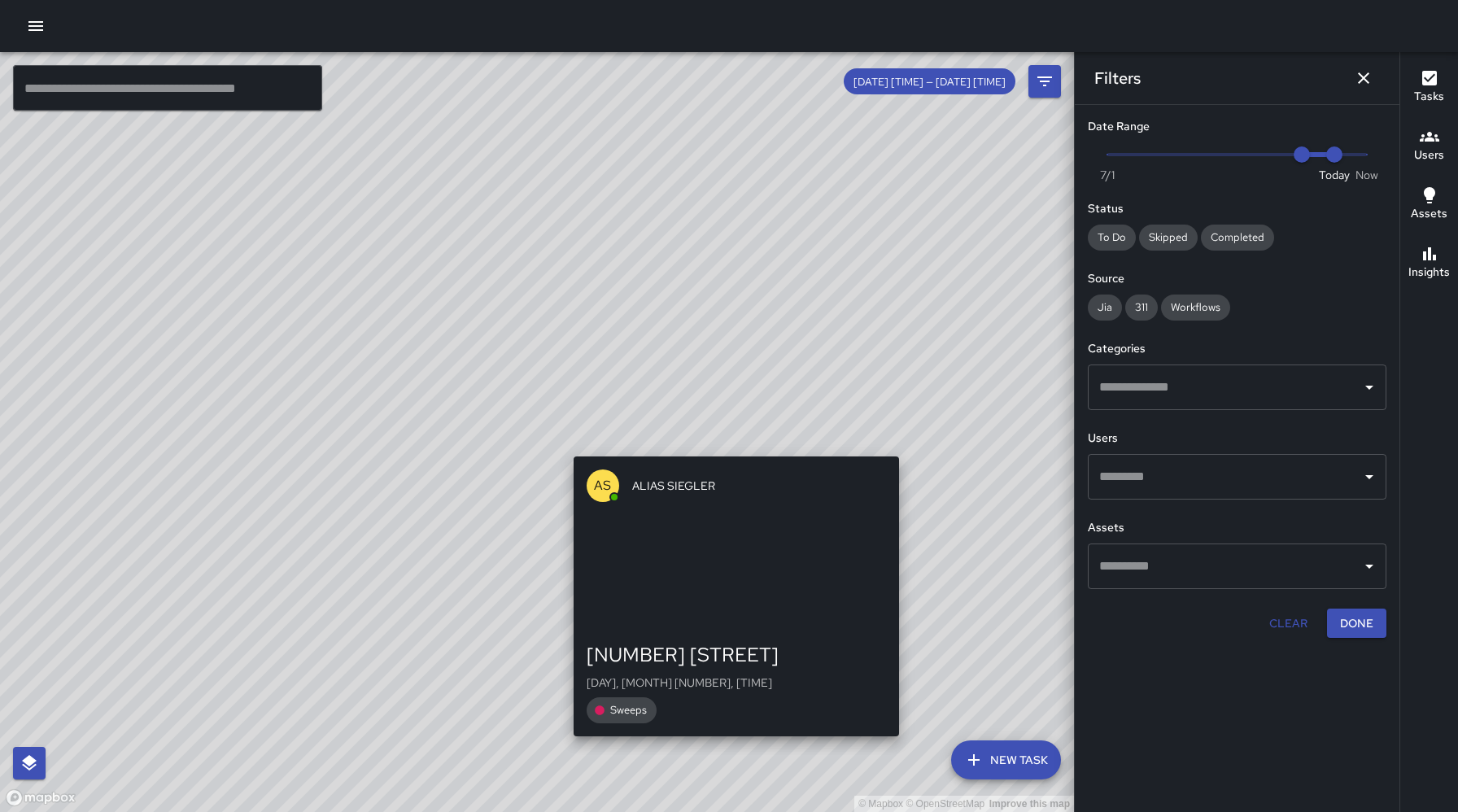 drag, startPoint x: 761, startPoint y: 303, endPoint x: 727, endPoint y: 446, distance: 146.9864 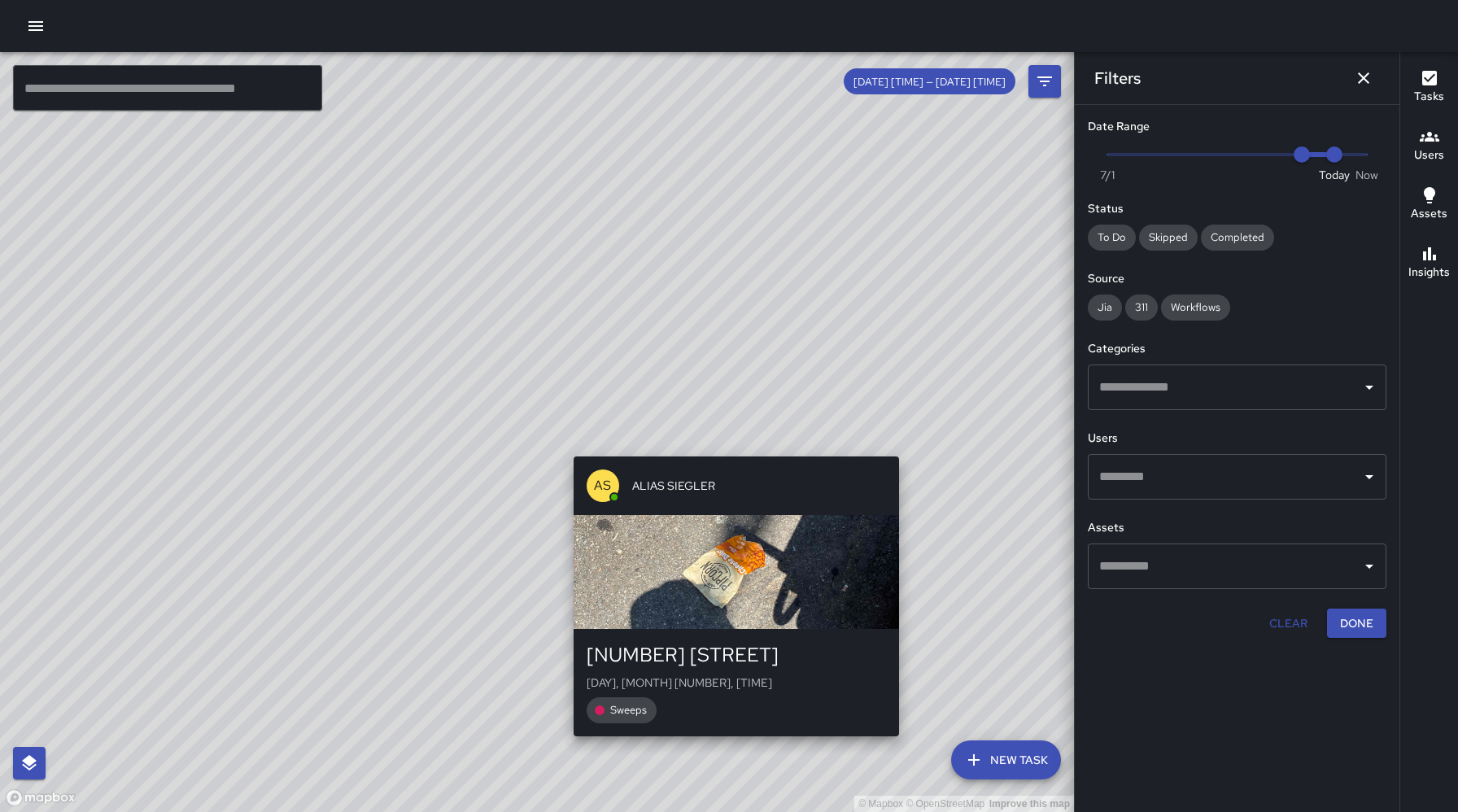 click on "© Mapbox   © OpenStreetMap   Improve this map AS ALIAS [NAME] [NUMBER] [STREET] [DAY], [MONTH] [DAY_NUM], [TIME] Sweeps" at bounding box center (537, 432) 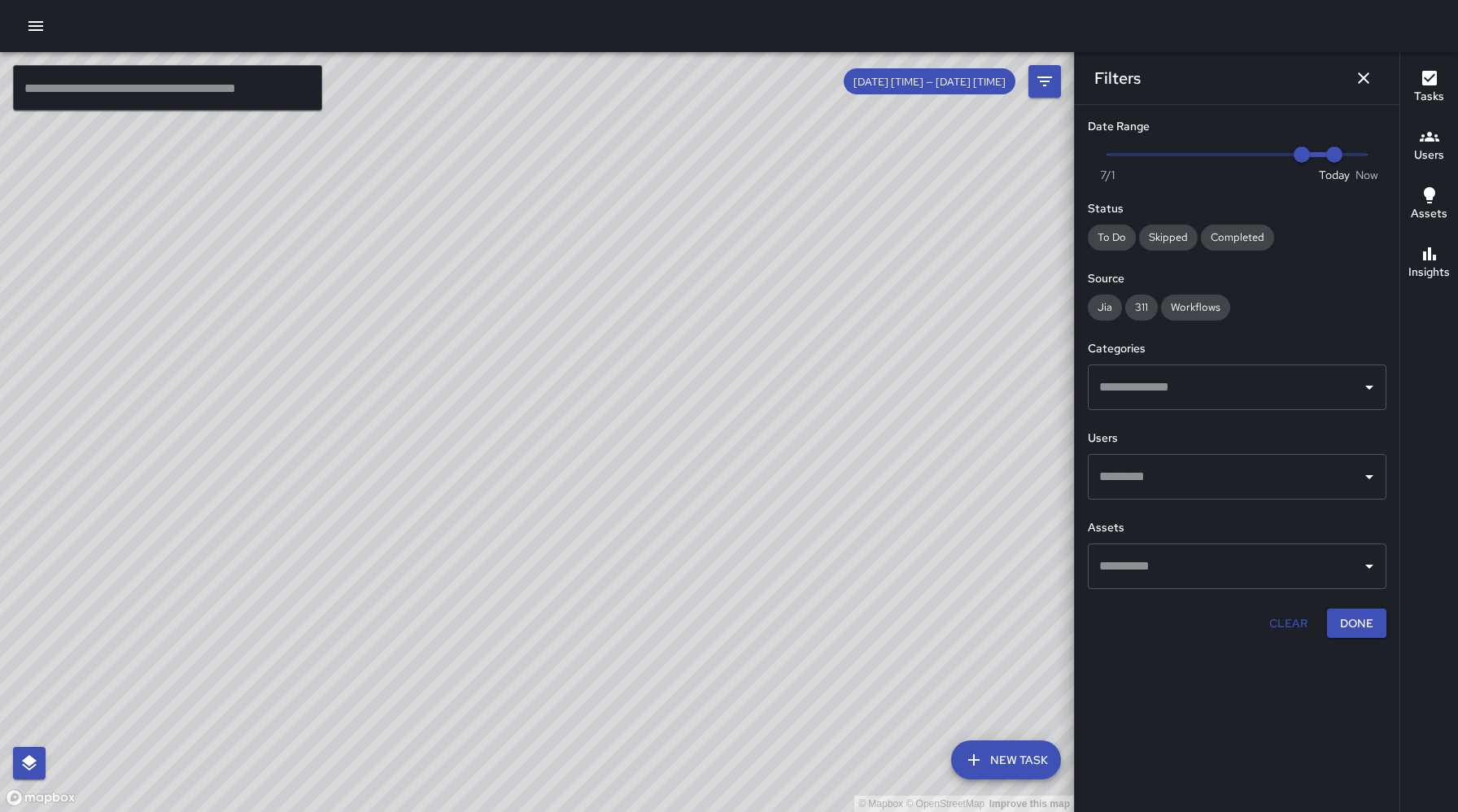 drag, startPoint x: 932, startPoint y: 355, endPoint x: 880, endPoint y: 353, distance: 52.03845 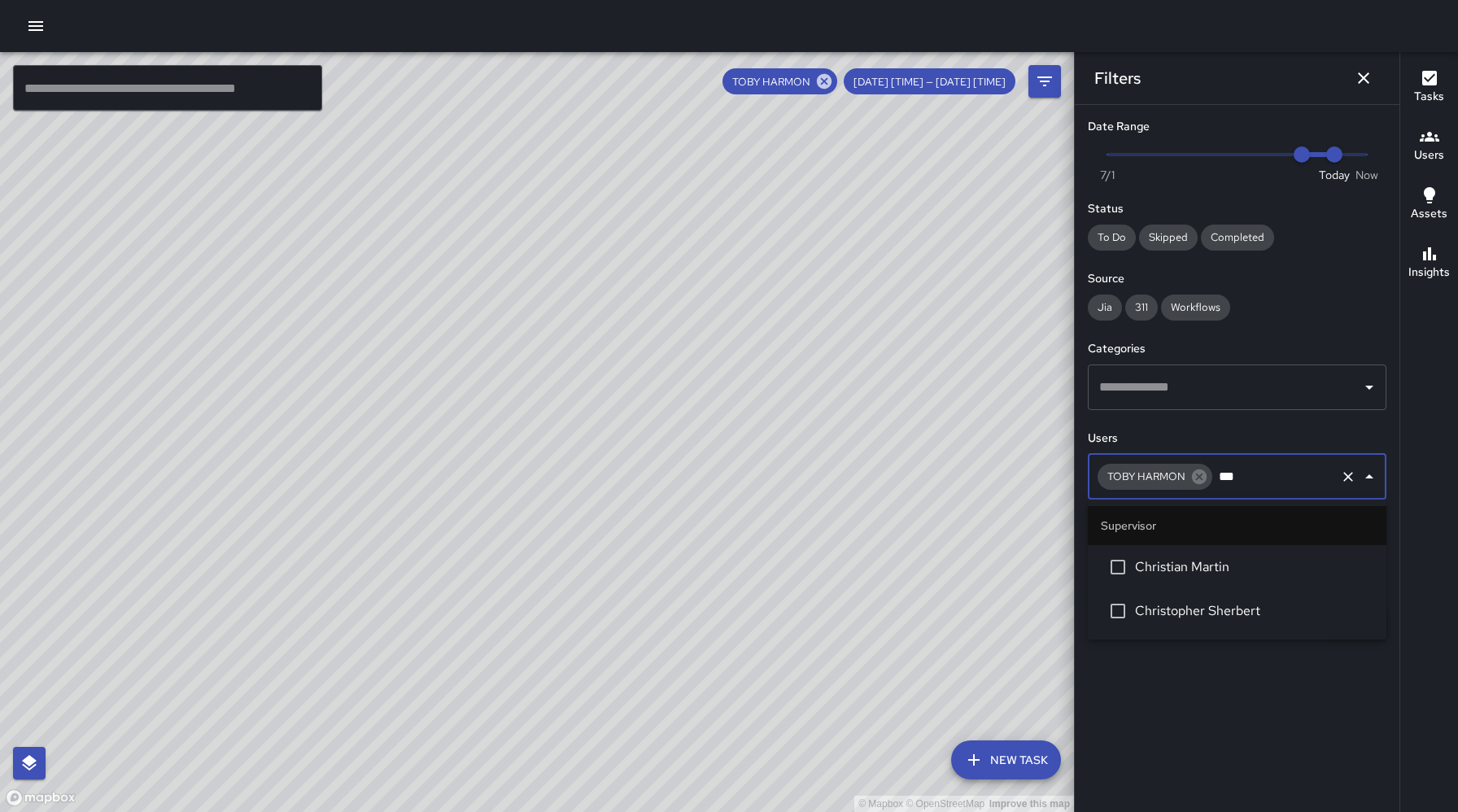 click on "Christopher Sherbert" at bounding box center [1237, 611] 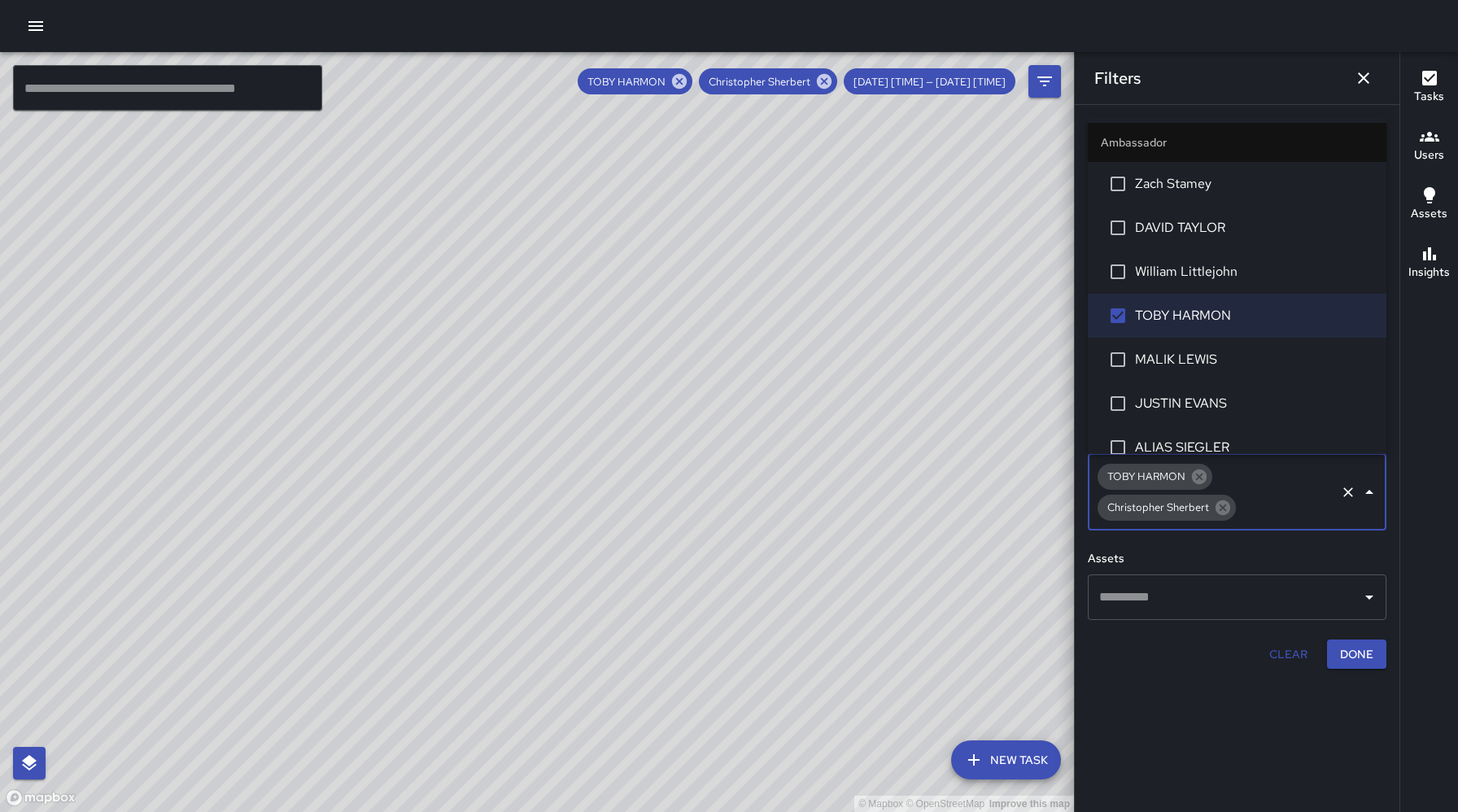click on "JUSTIN EVANS" at bounding box center (1254, 404) 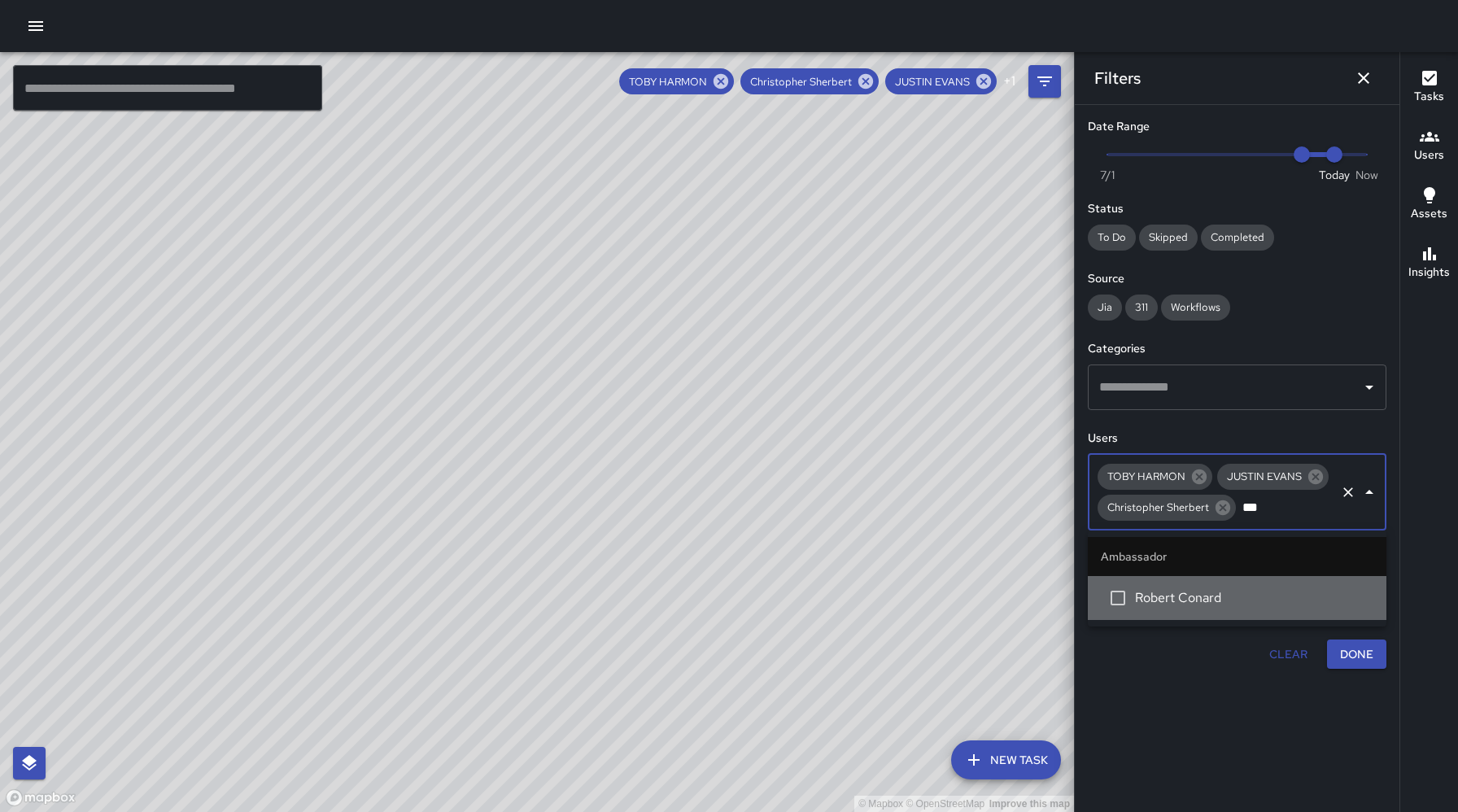 click on "Robert Conard" at bounding box center [1254, 598] 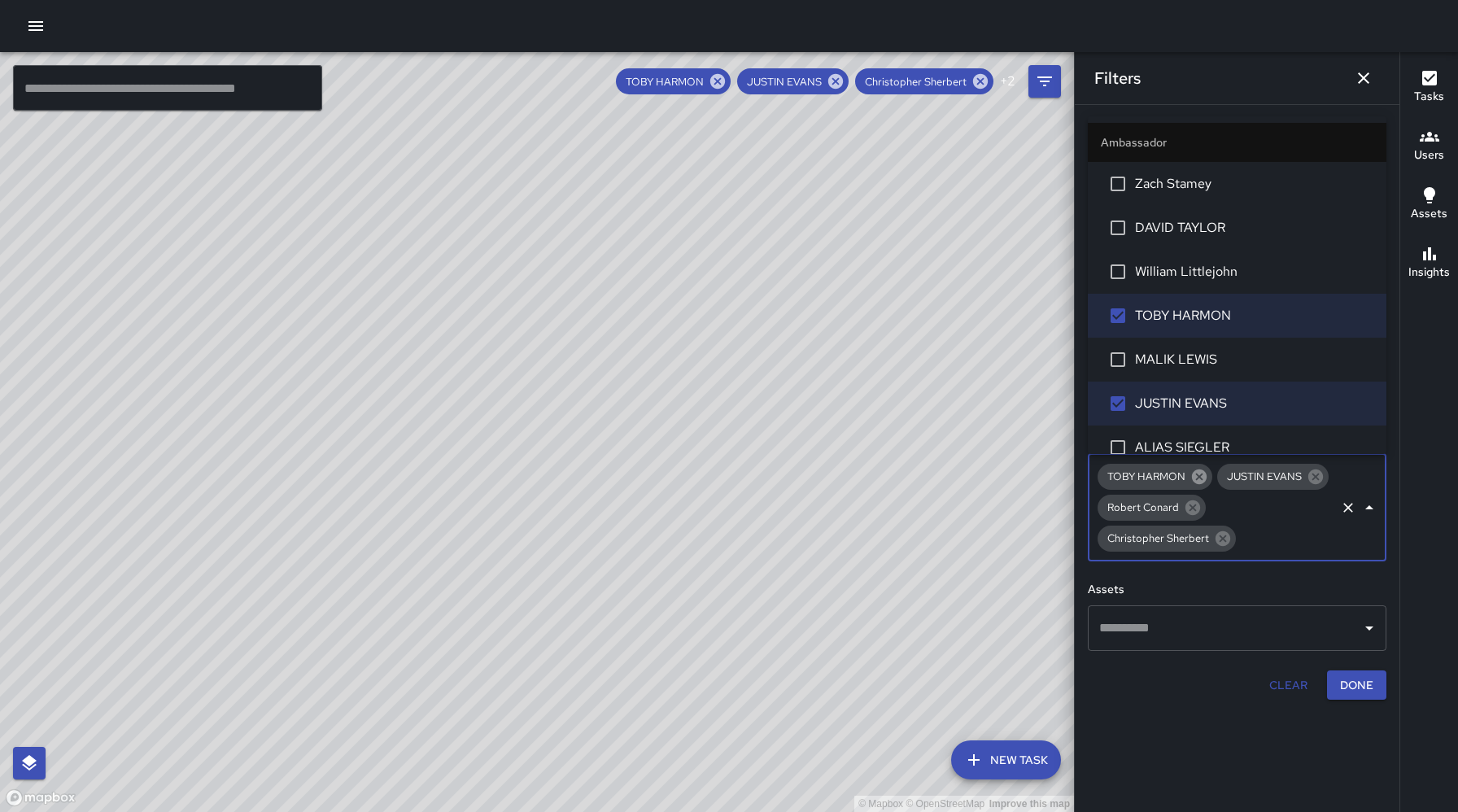 click at bounding box center [1199, 477] 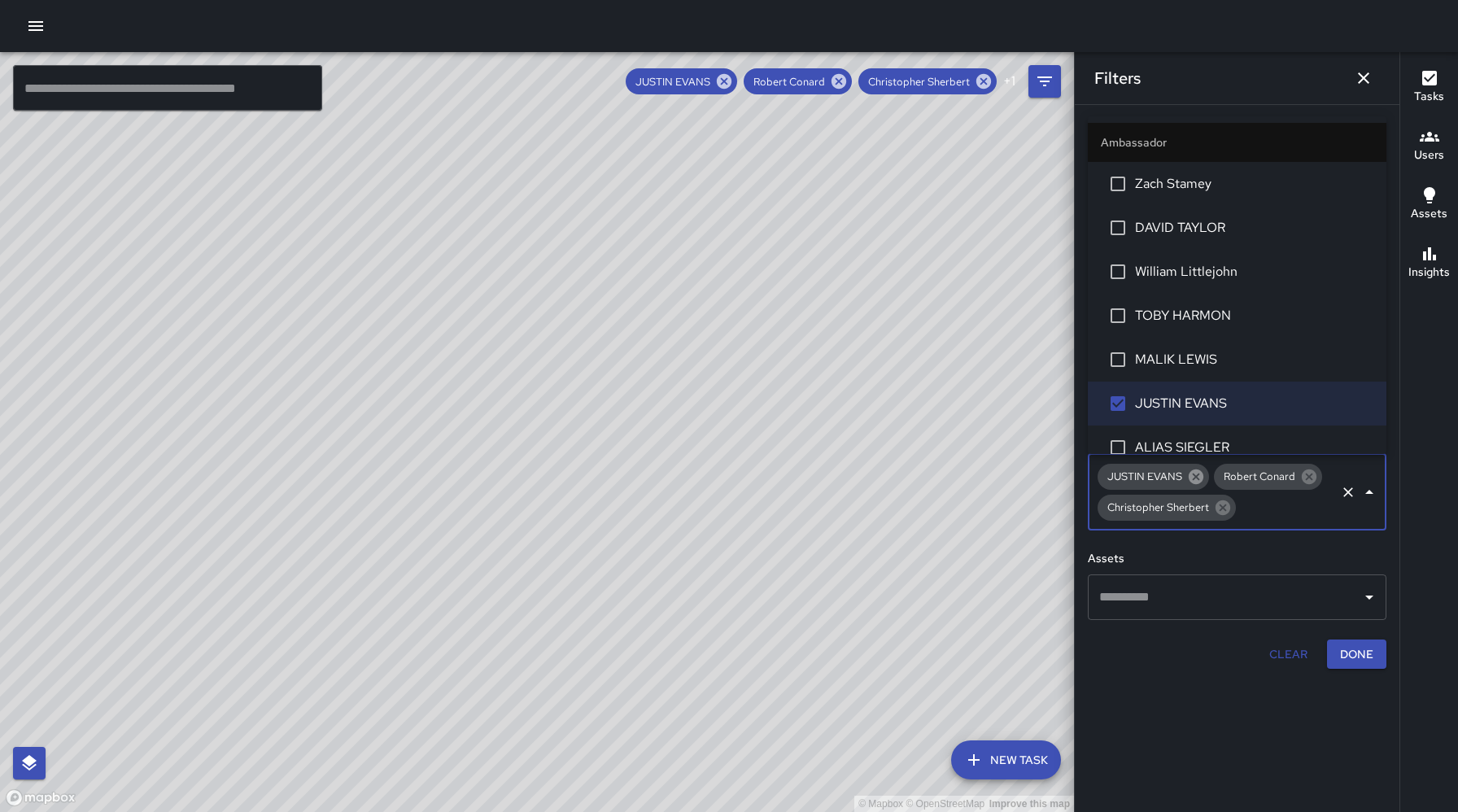click at bounding box center [1196, 477] 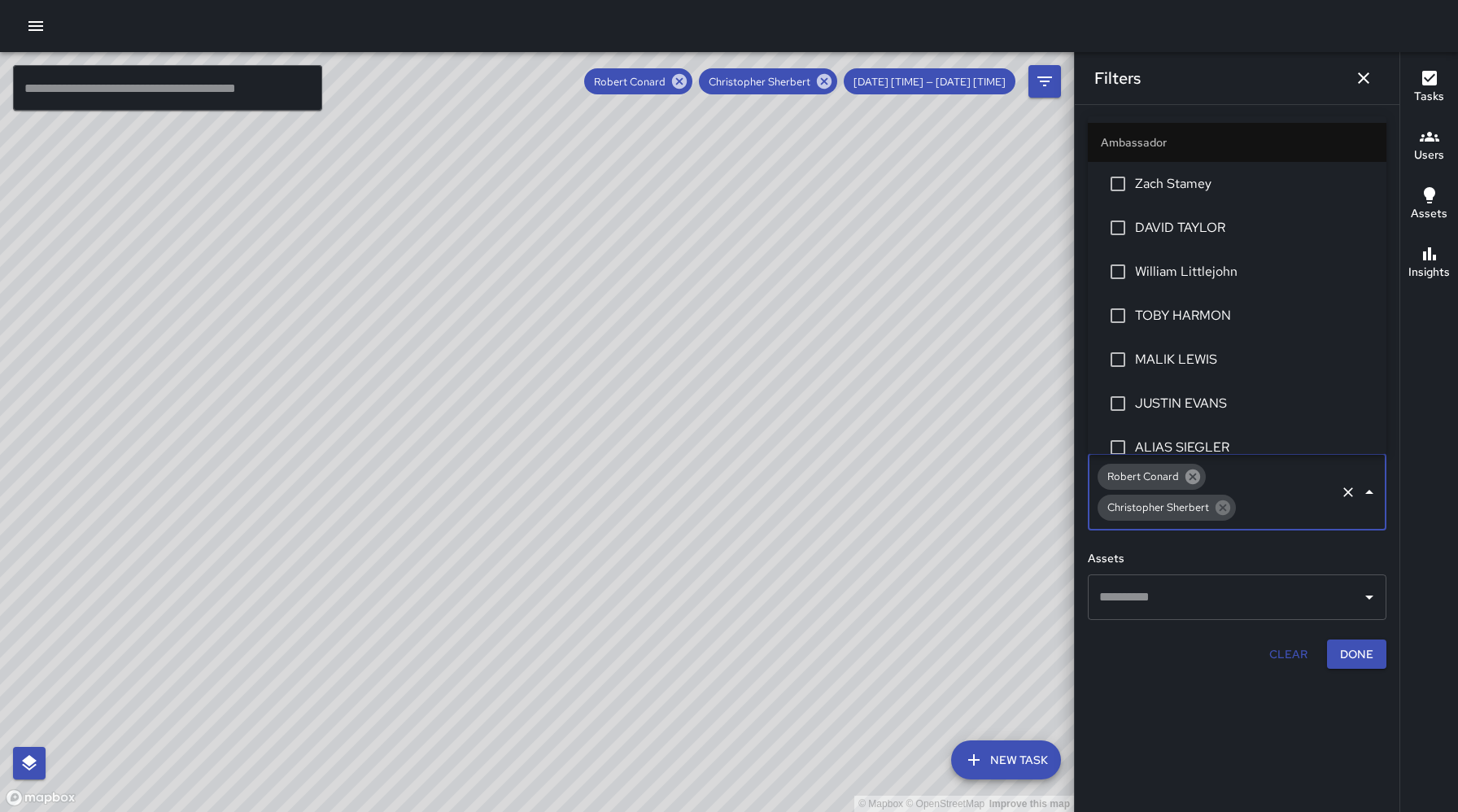 click at bounding box center [1193, 477] 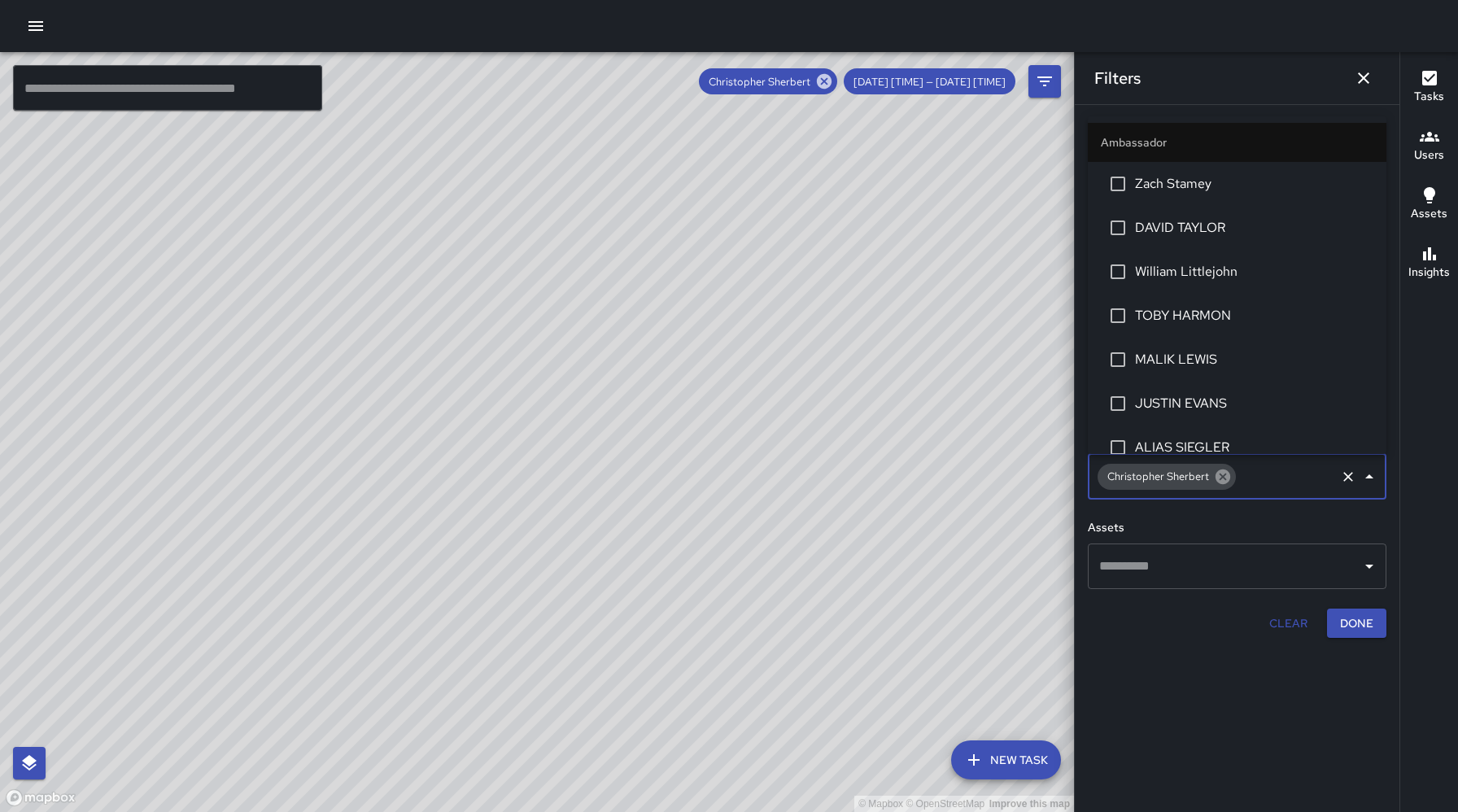 click at bounding box center [1223, 477] 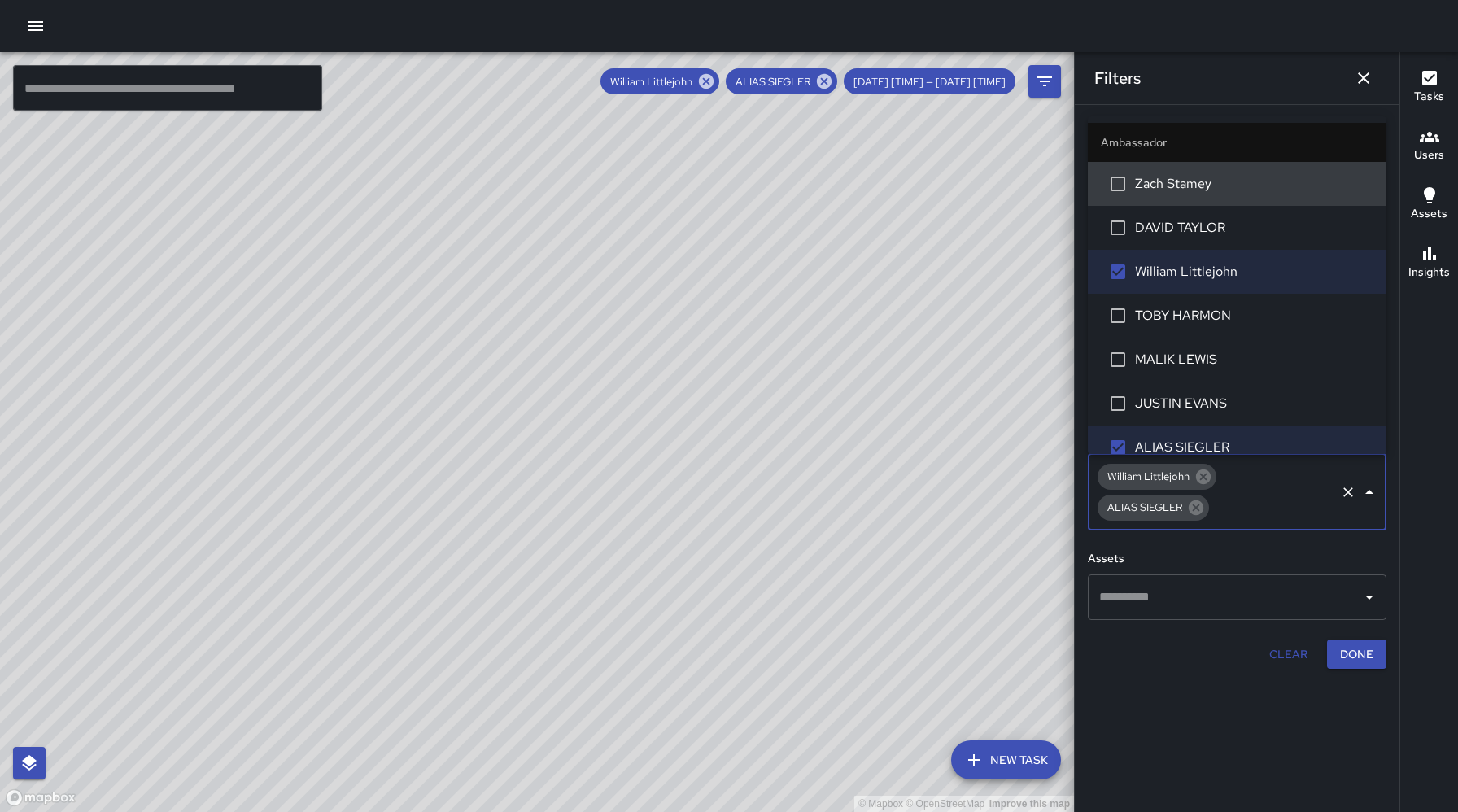 scroll, scrollTop: 538, scrollLeft: 0, axis: vertical 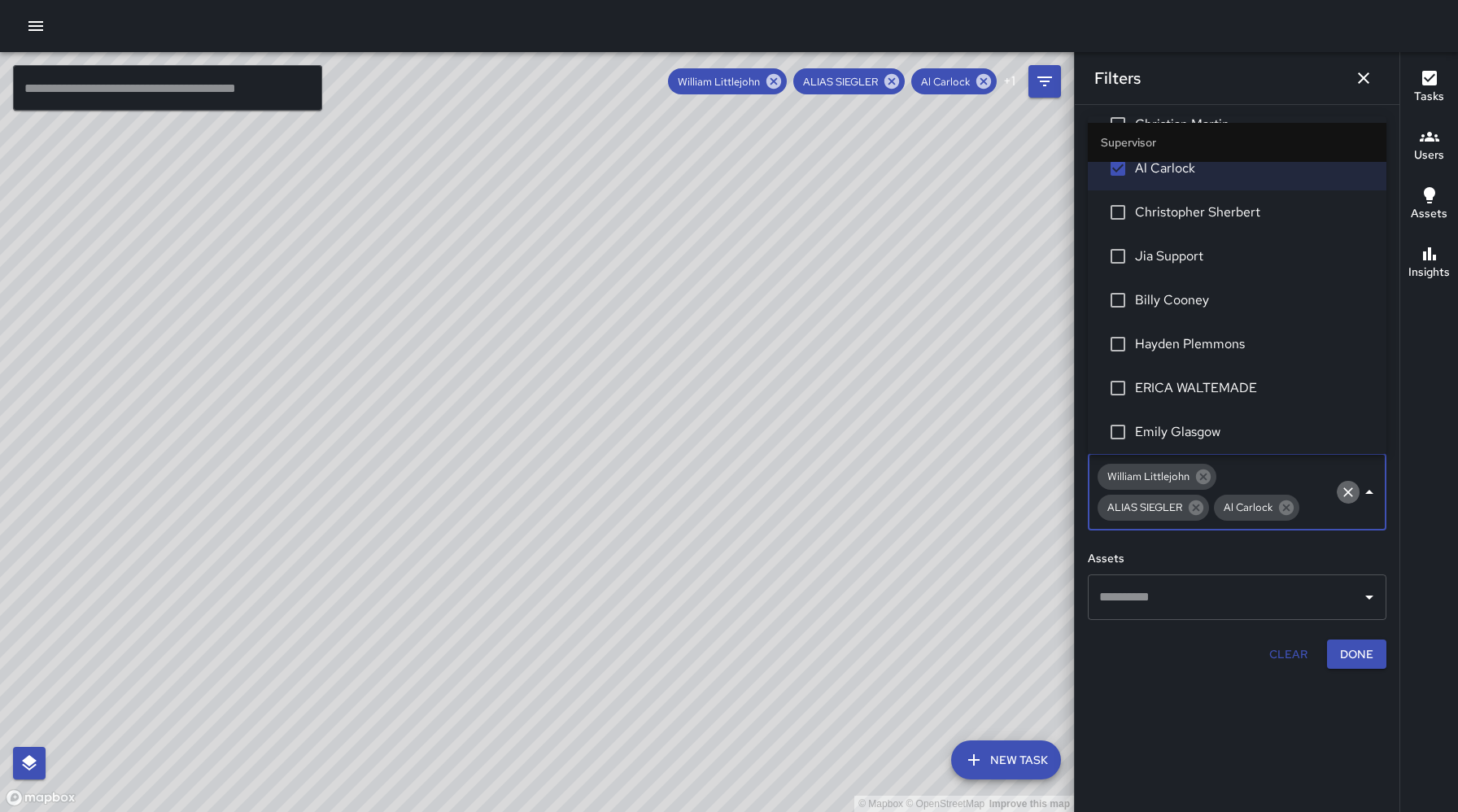 click at bounding box center (1348, 492) 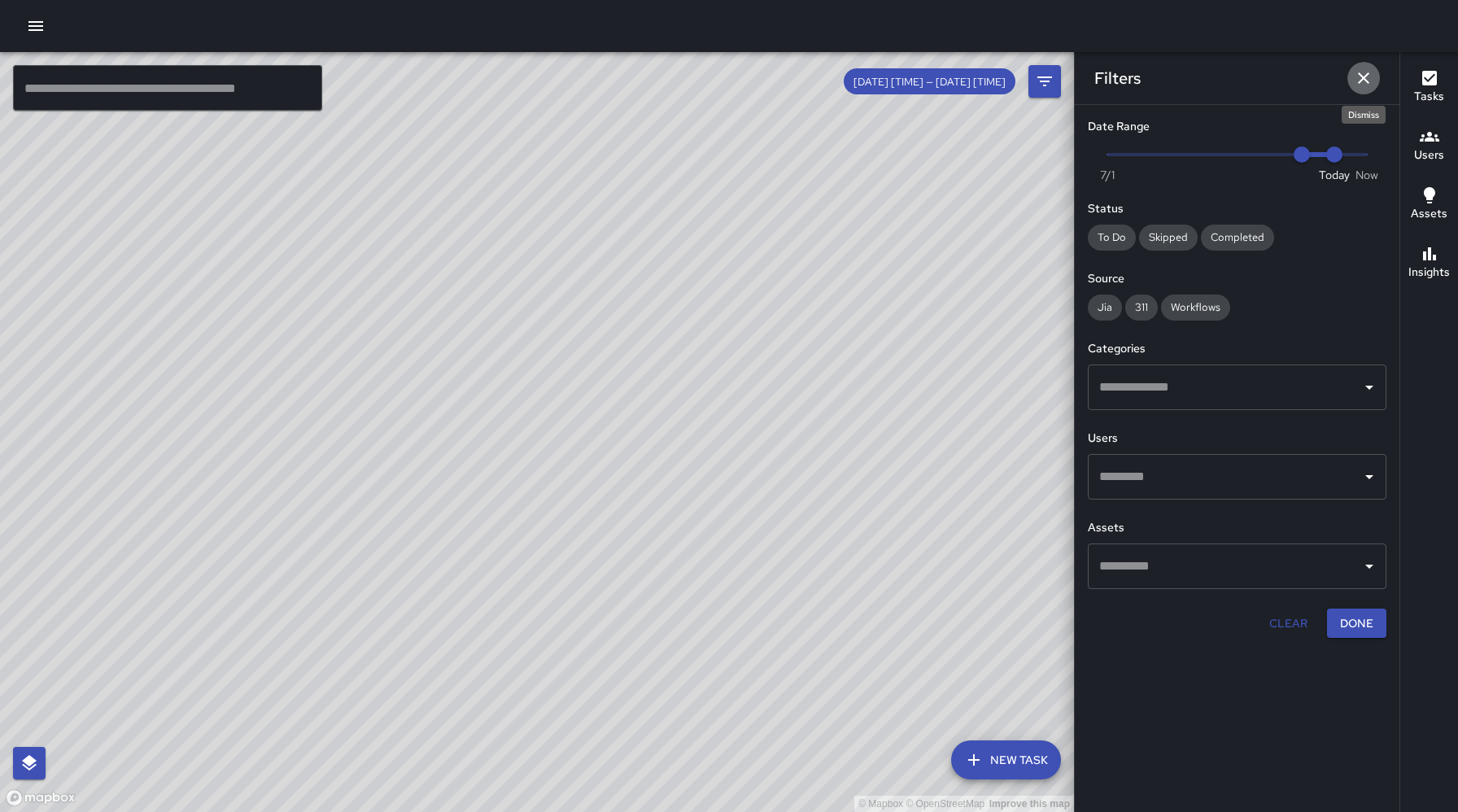 click at bounding box center [1364, 78] 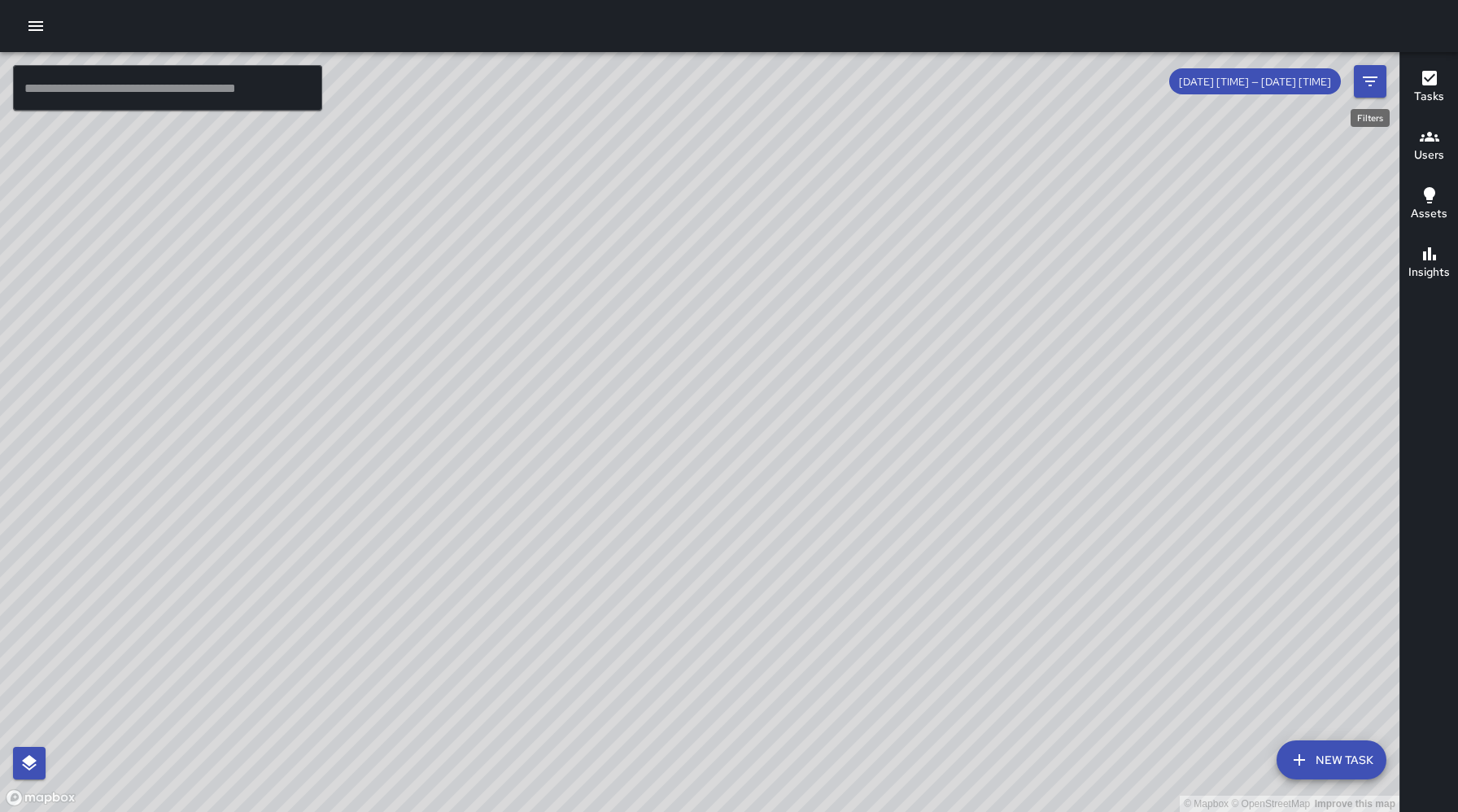 click on "Filters" at bounding box center (1370, 113) 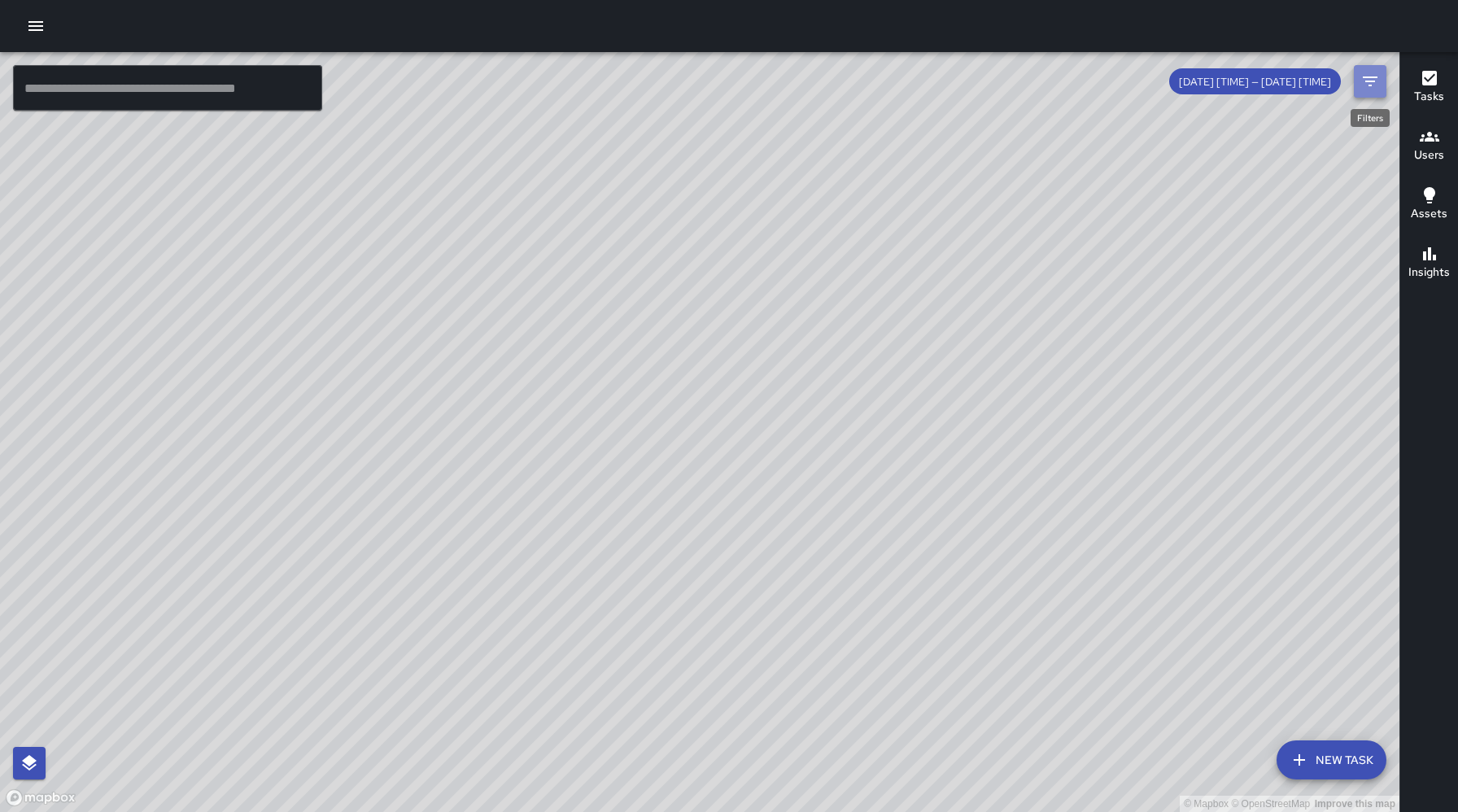 click at bounding box center [1370, 81] 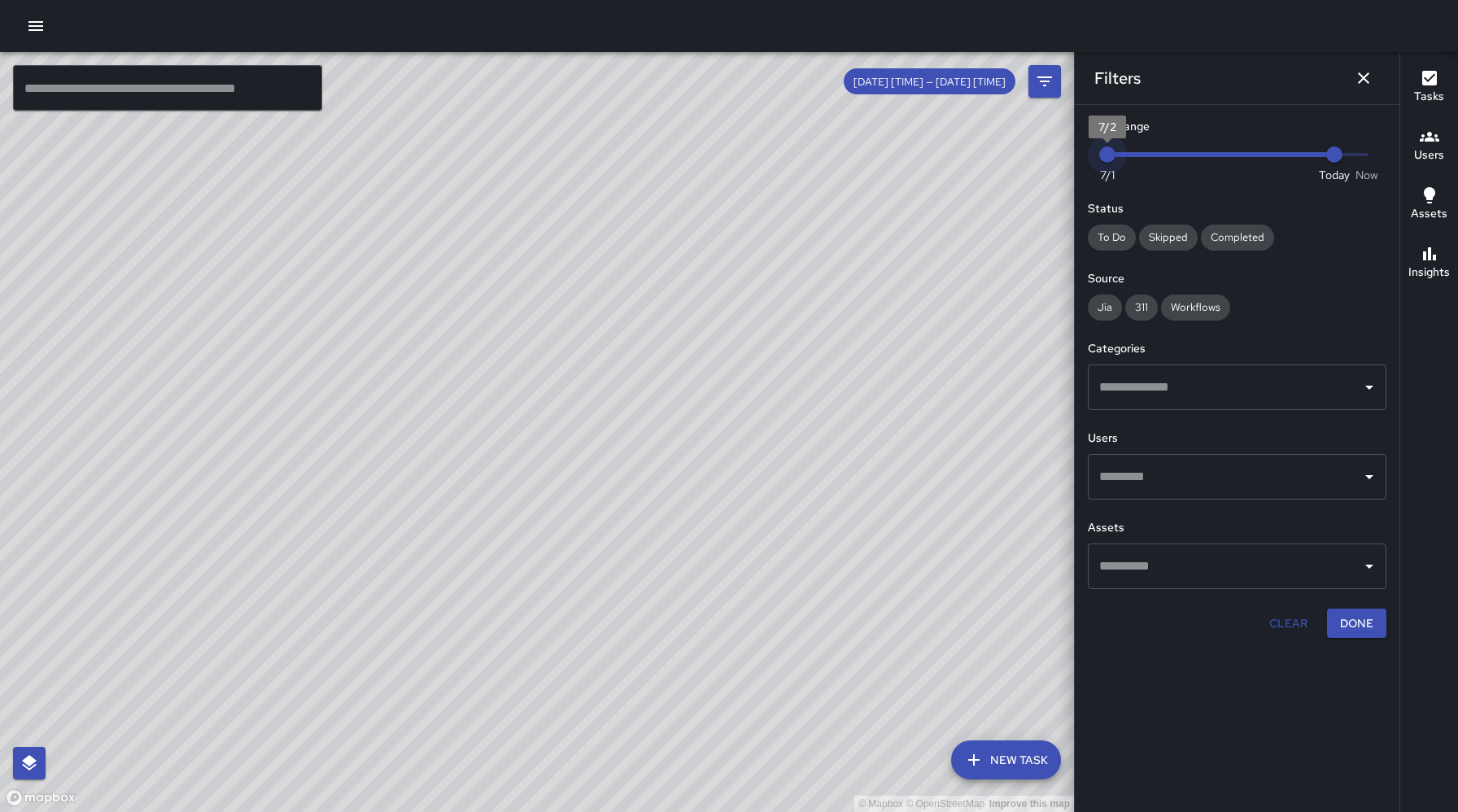 drag, startPoint x: 1299, startPoint y: 159, endPoint x: 1050, endPoint y: 153, distance: 249.0723 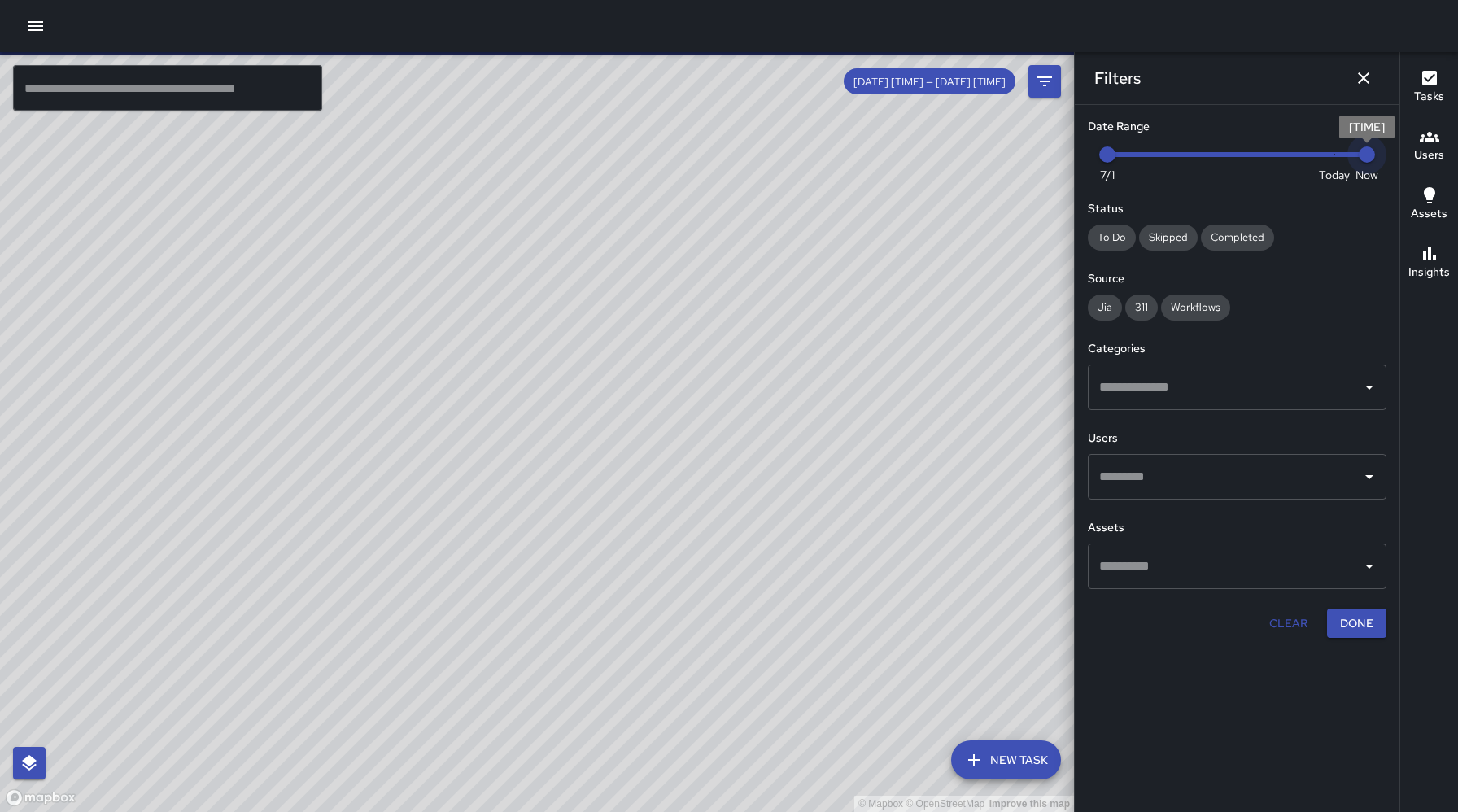 drag, startPoint x: 1335, startPoint y: 155, endPoint x: 1382, endPoint y: 164, distance: 47.8539 